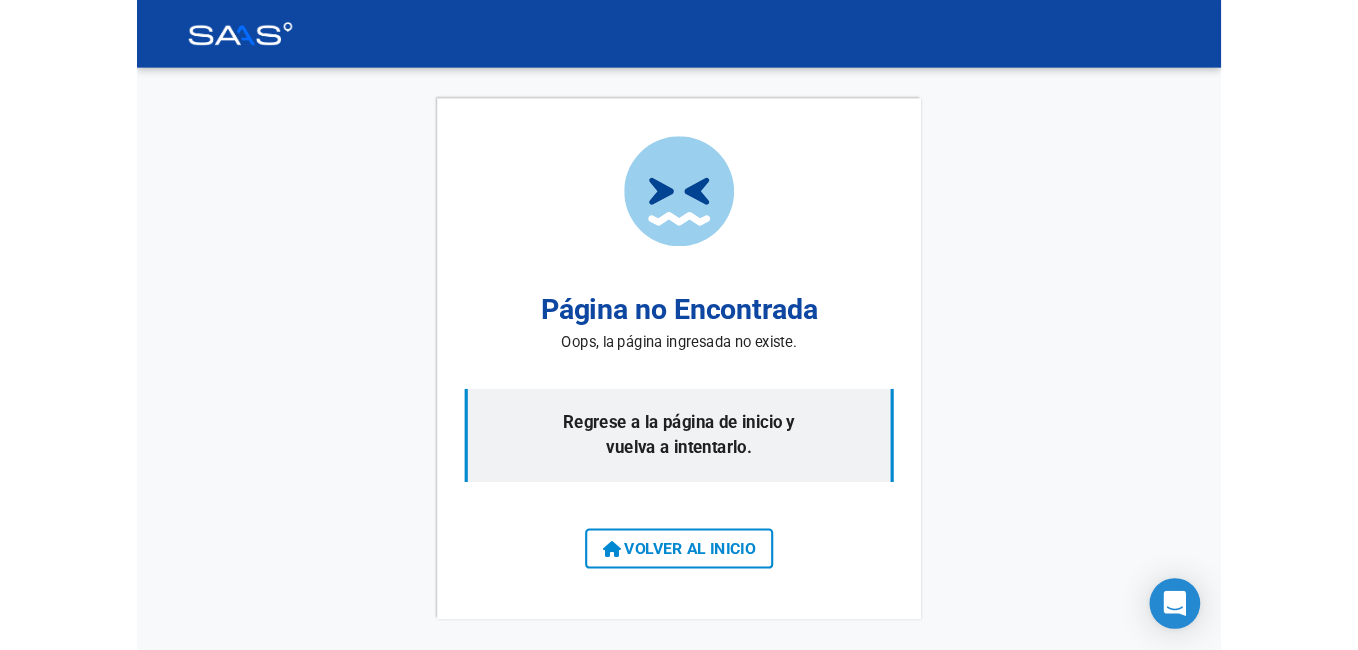 scroll, scrollTop: 0, scrollLeft: 0, axis: both 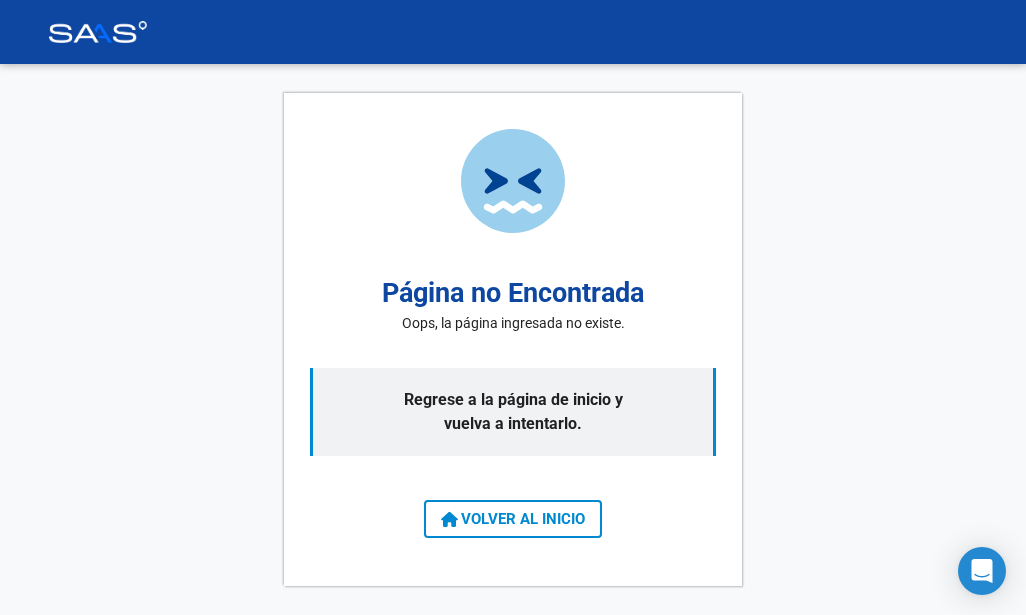click on "Página no Encontrada Oops, la página ingresada no existe. Regrese a la página de inicio y vuelva a intentarlo.  VOLVER AL INICIO" 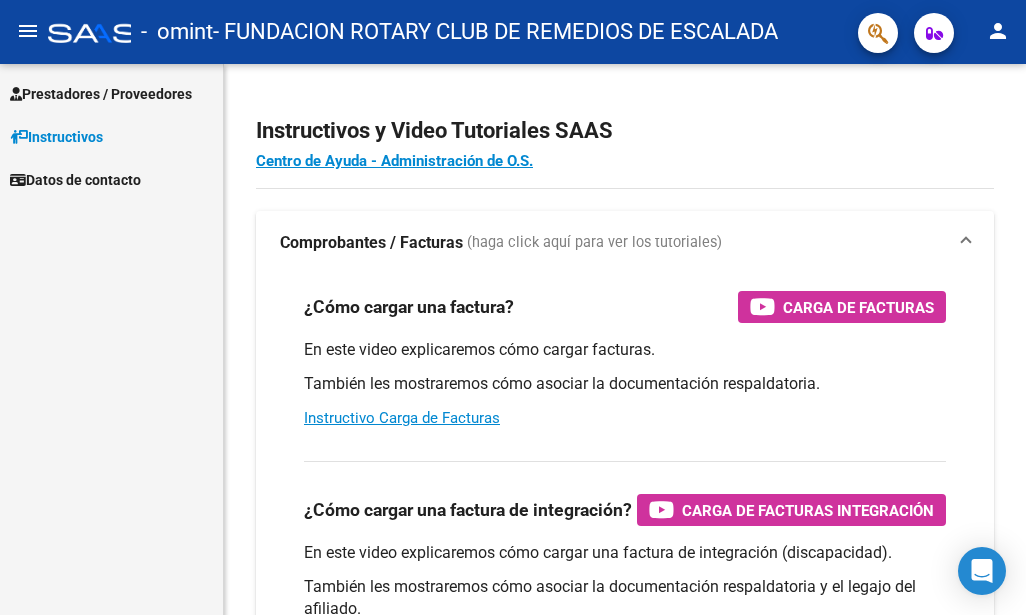 click on "Prestadores / Proveedores" at bounding box center (101, 94) 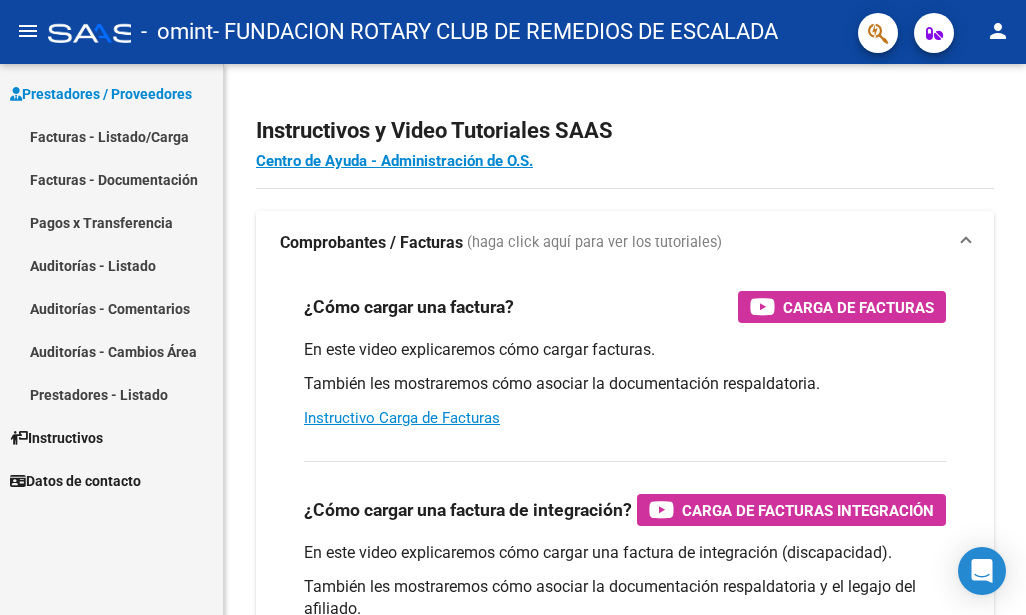 click on "Facturas - Listado/Carga" at bounding box center (111, 136) 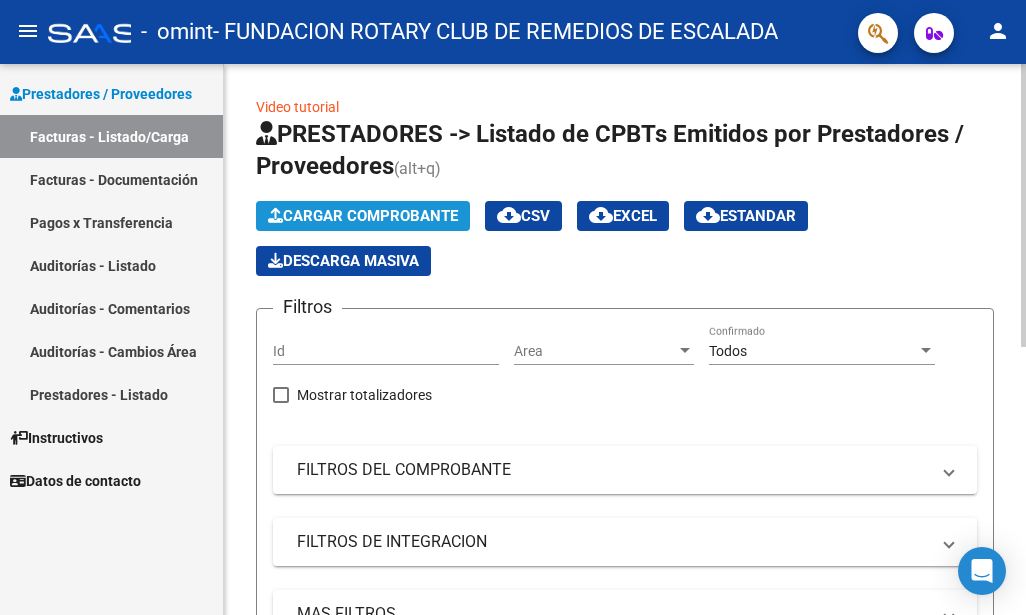 click on "Cargar Comprobante" 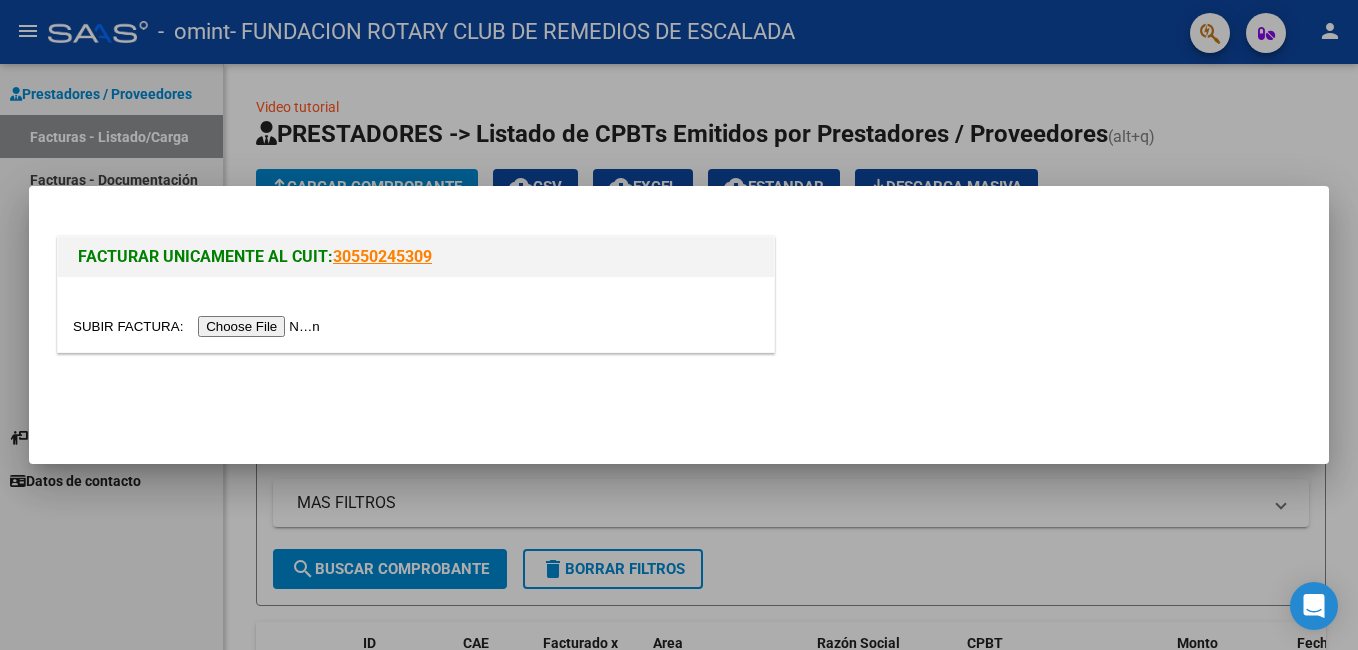 click at bounding box center (199, 326) 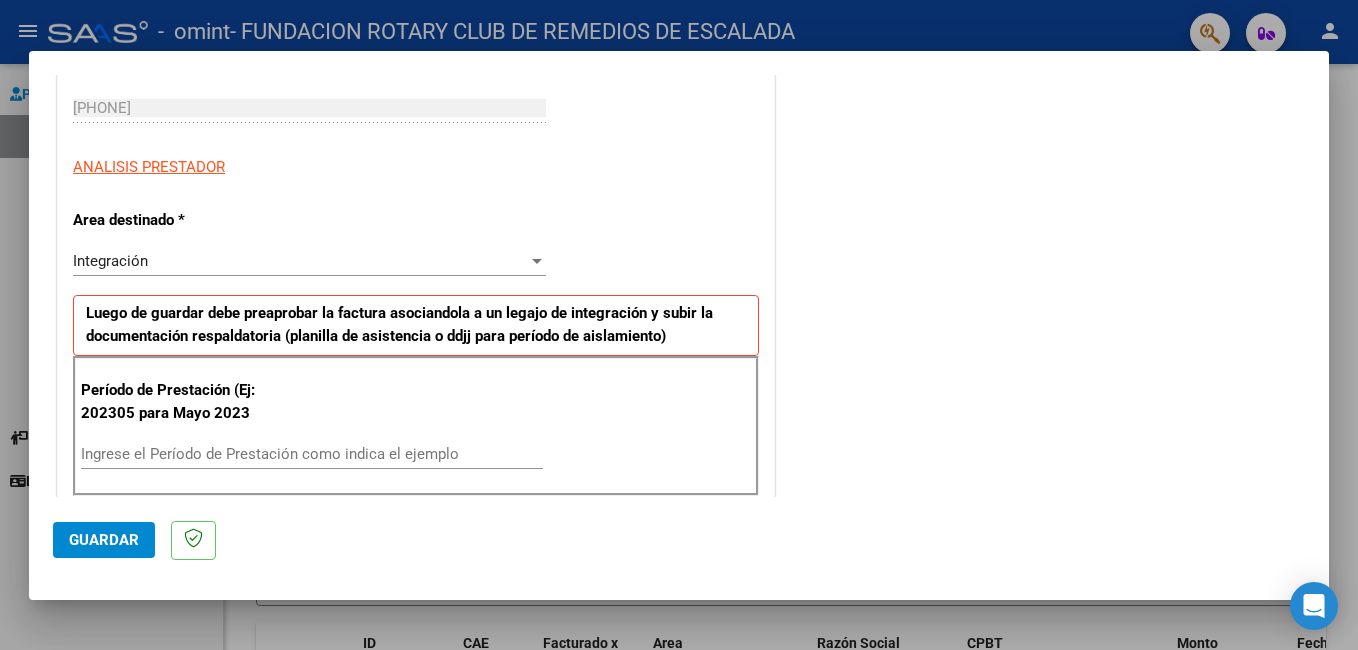 scroll, scrollTop: 400, scrollLeft: 0, axis: vertical 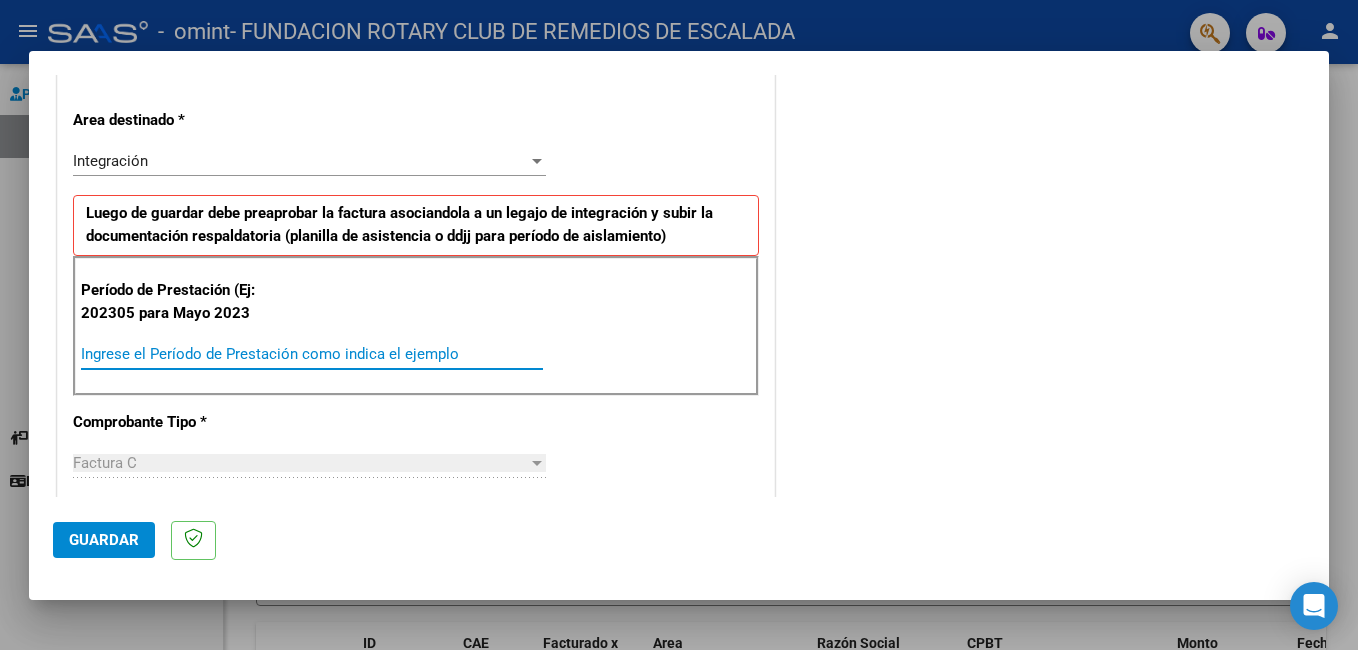 click on "Ingrese el Período de Prestación como indica el ejemplo" at bounding box center (312, 354) 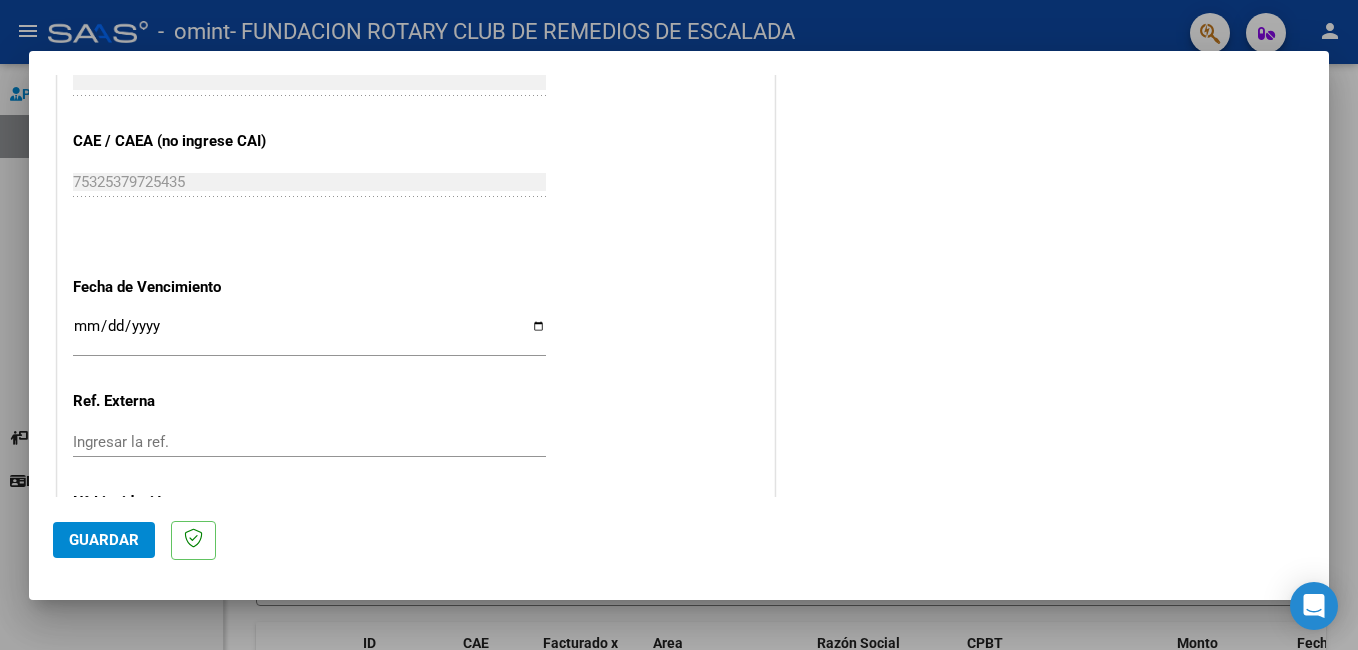 scroll, scrollTop: 1300, scrollLeft: 0, axis: vertical 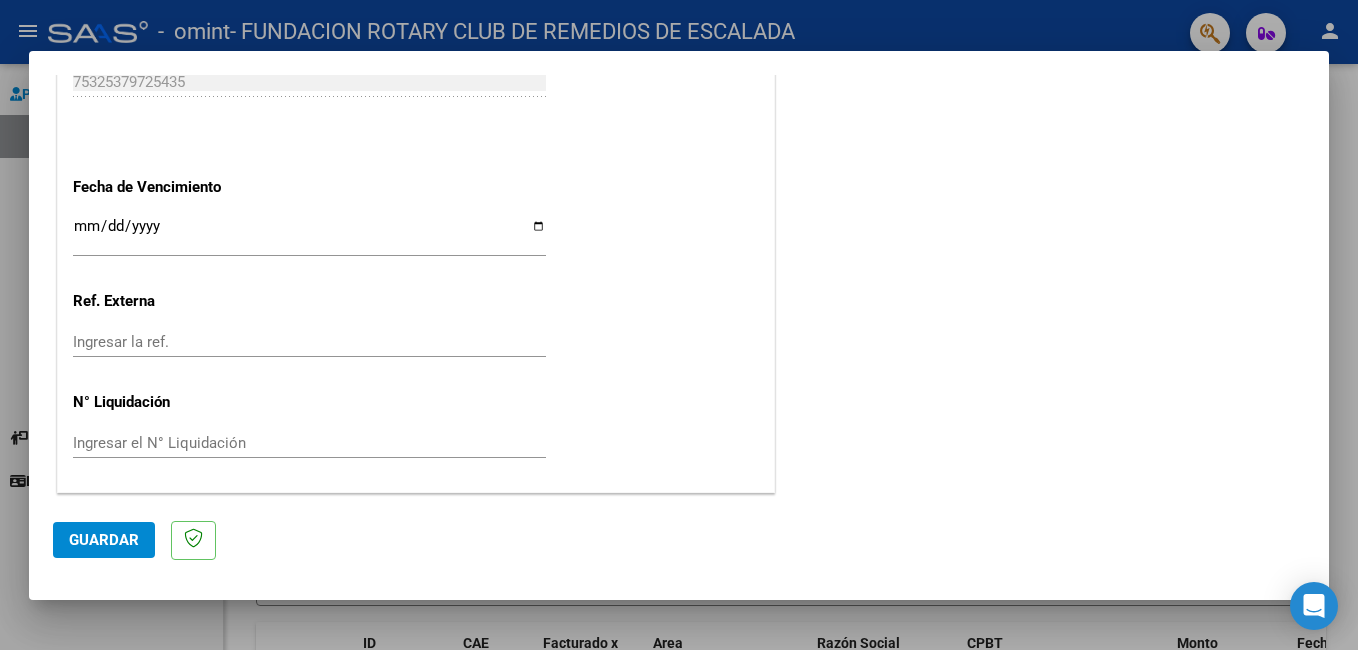 type on "202506" 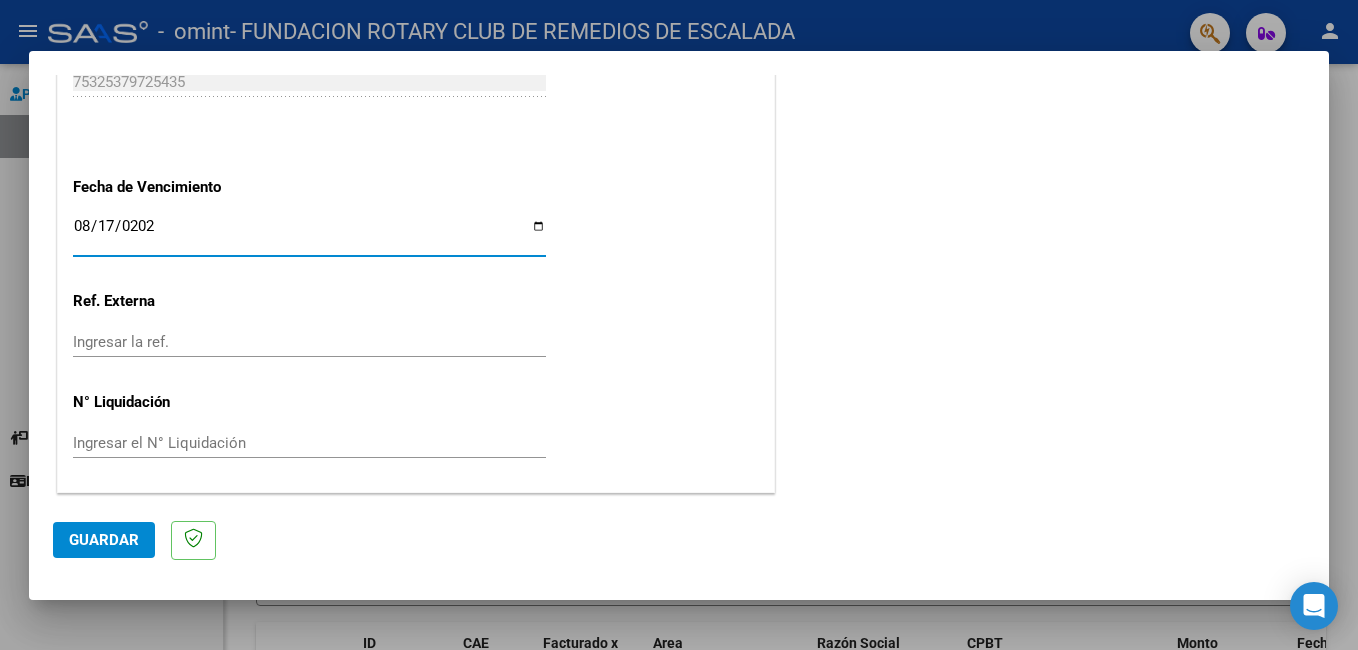 type on "2025-08-17" 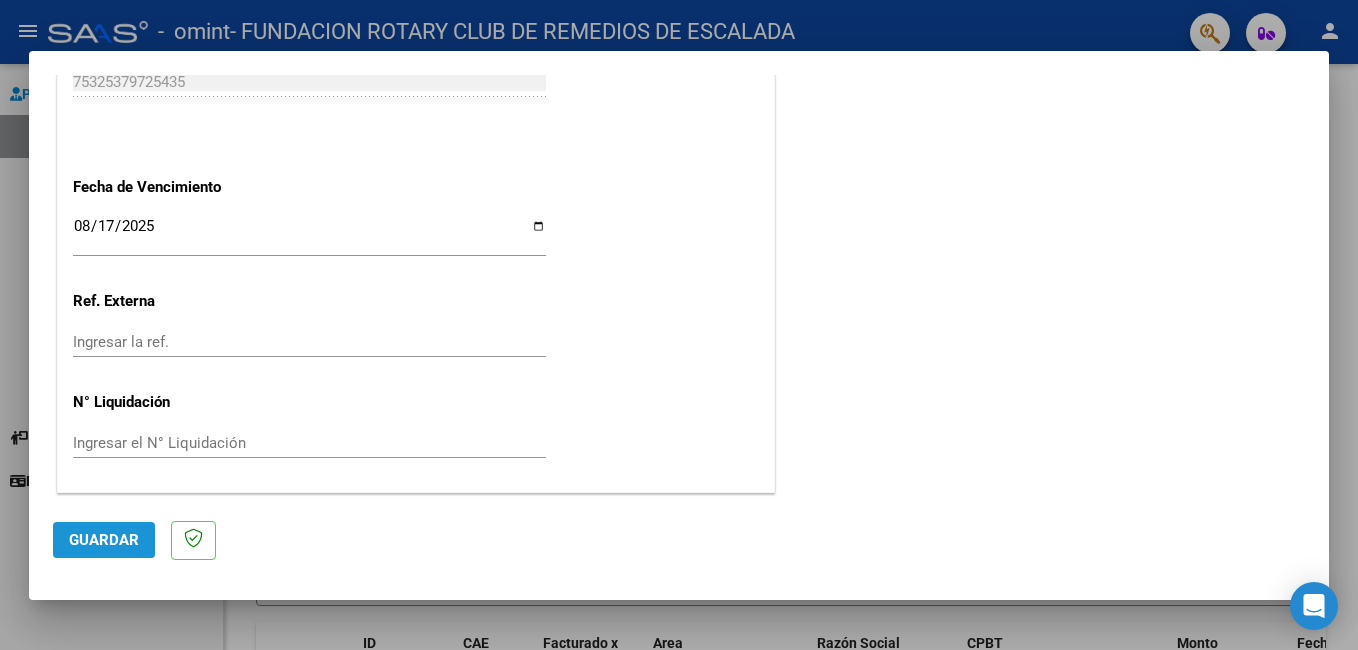 click on "Guardar" 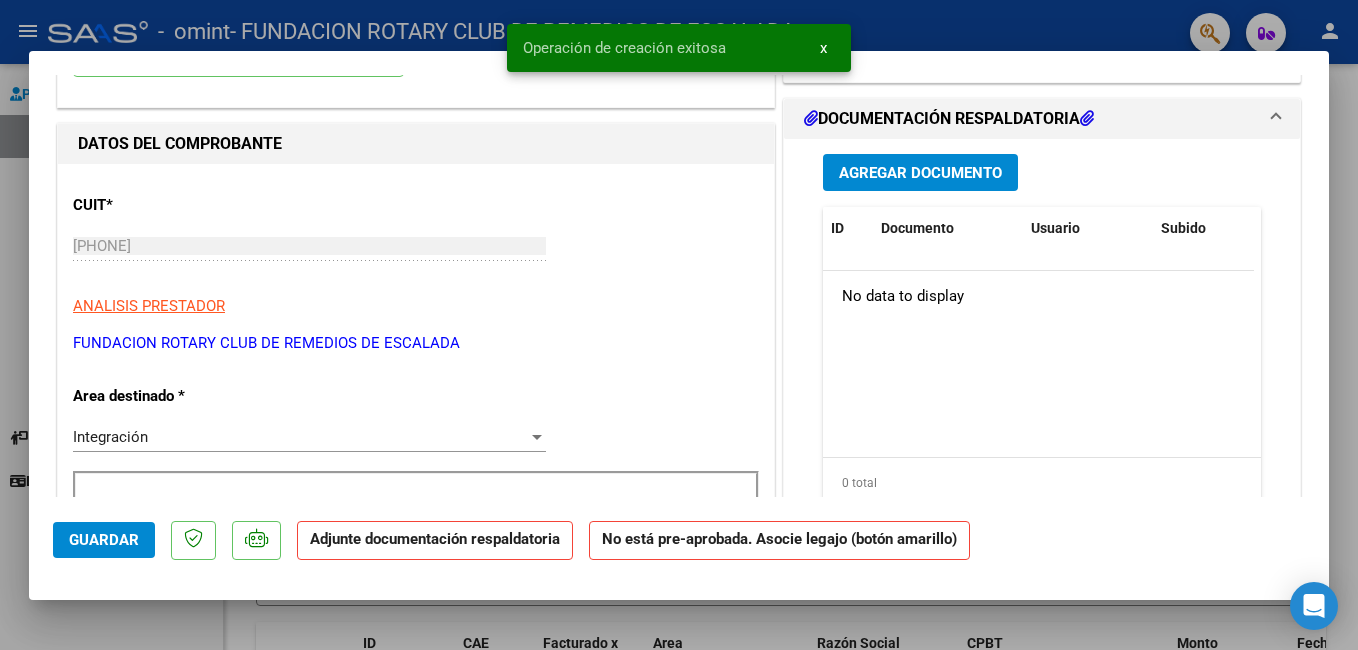 scroll, scrollTop: 0, scrollLeft: 0, axis: both 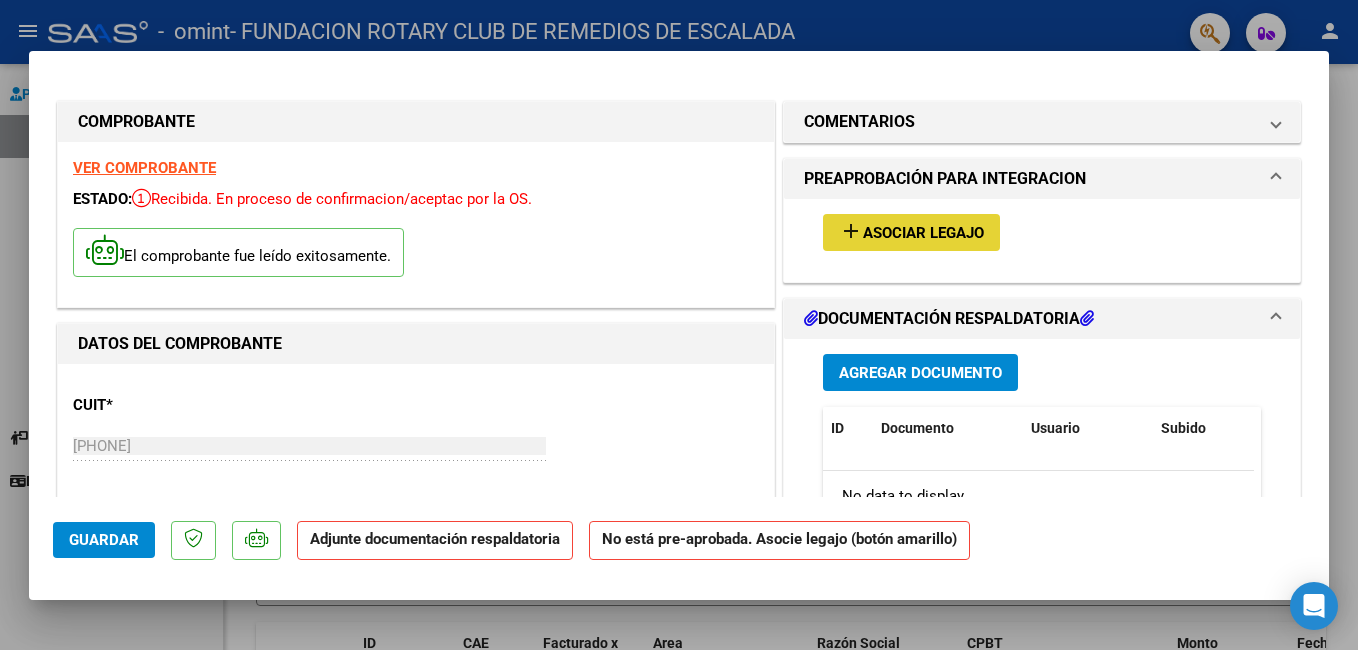 click on "add Asociar Legajo" at bounding box center (911, 232) 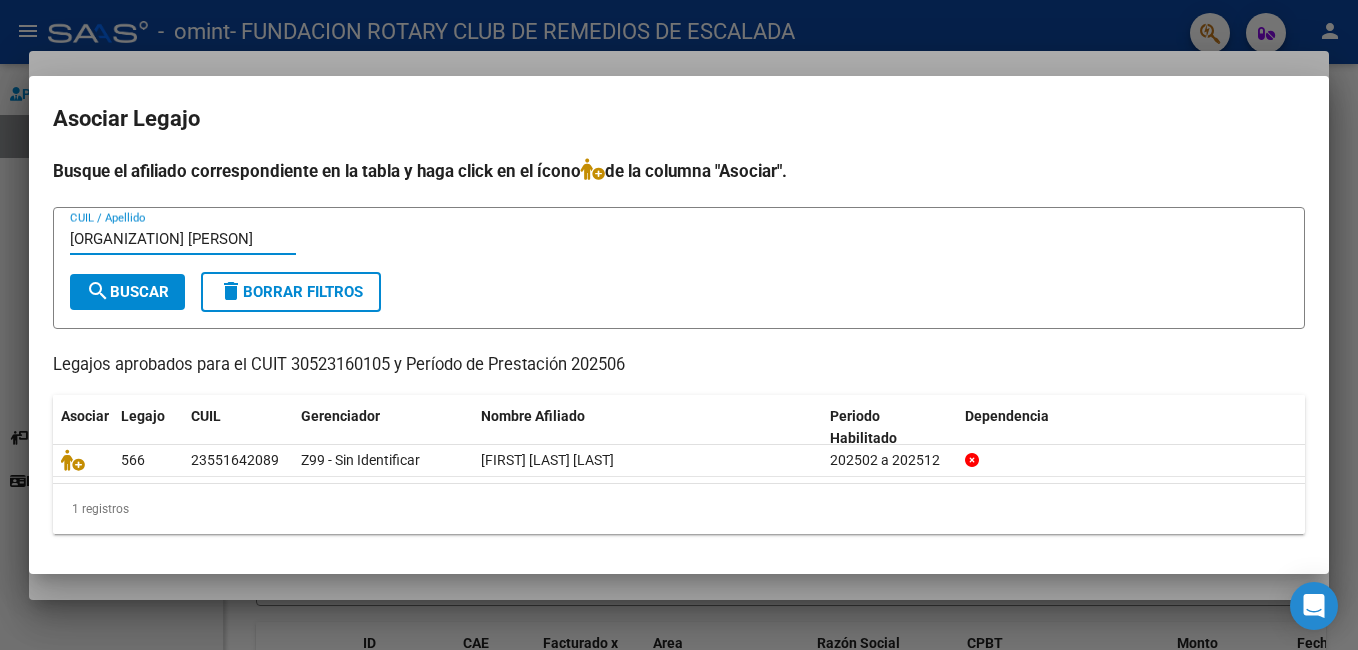 type on "[ORGANIZATION] [PERSON]" 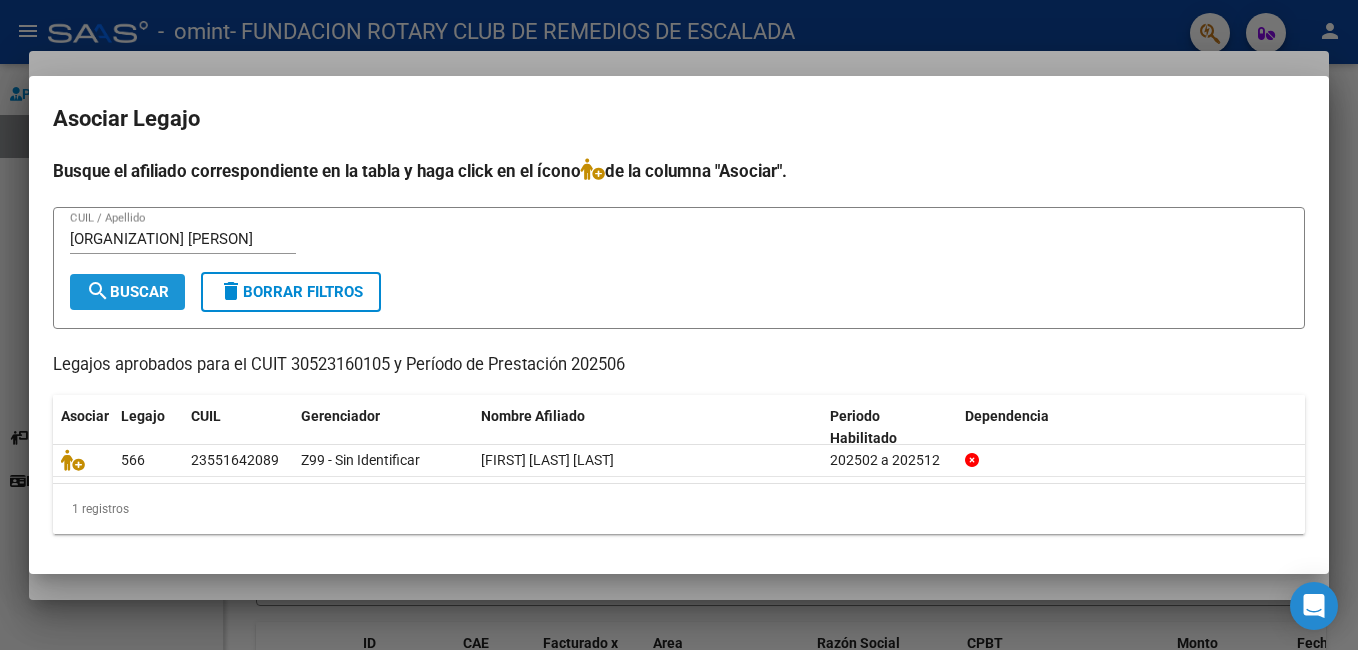 click on "search  Buscar" at bounding box center (127, 292) 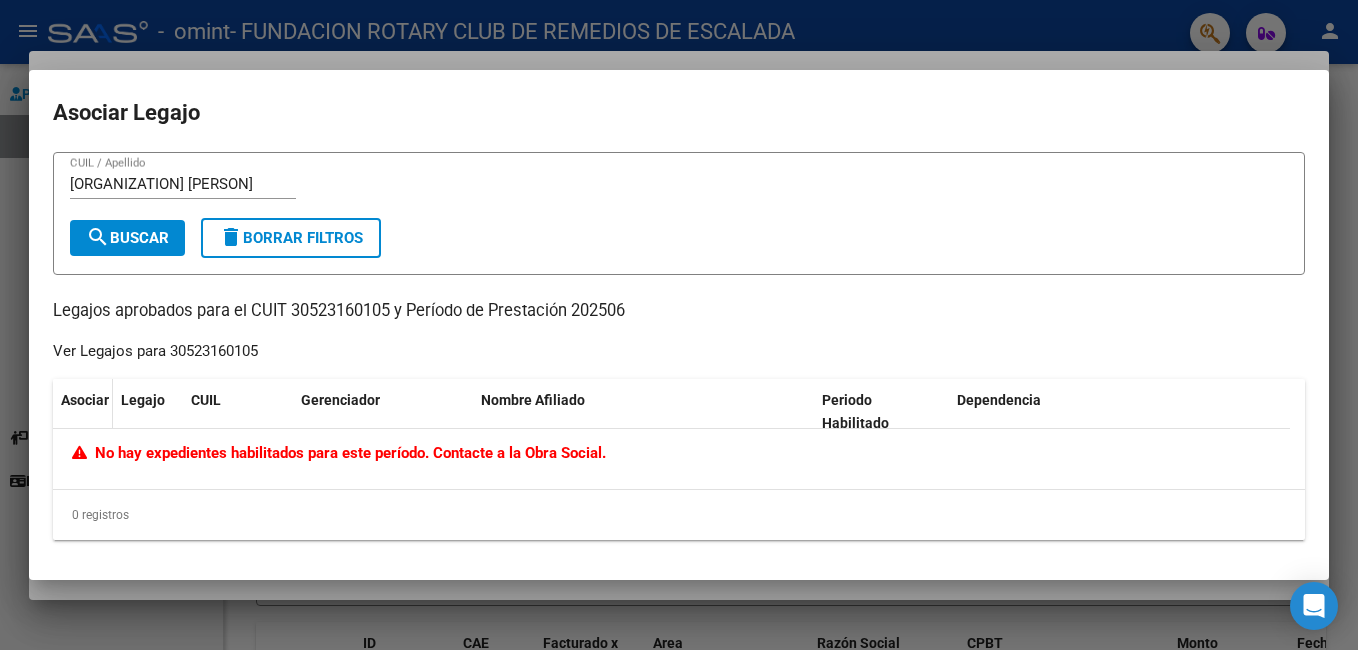 click on "Asociar" 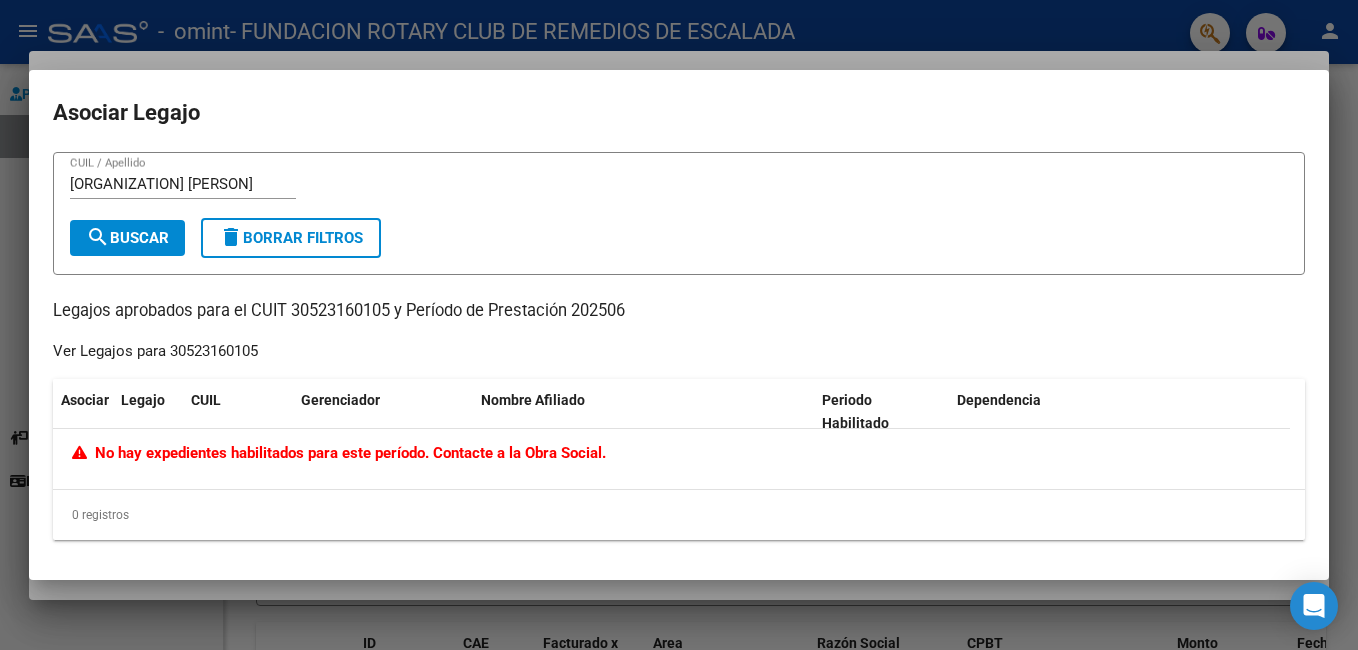 click on "delete  Borrar Filtros" at bounding box center [291, 238] 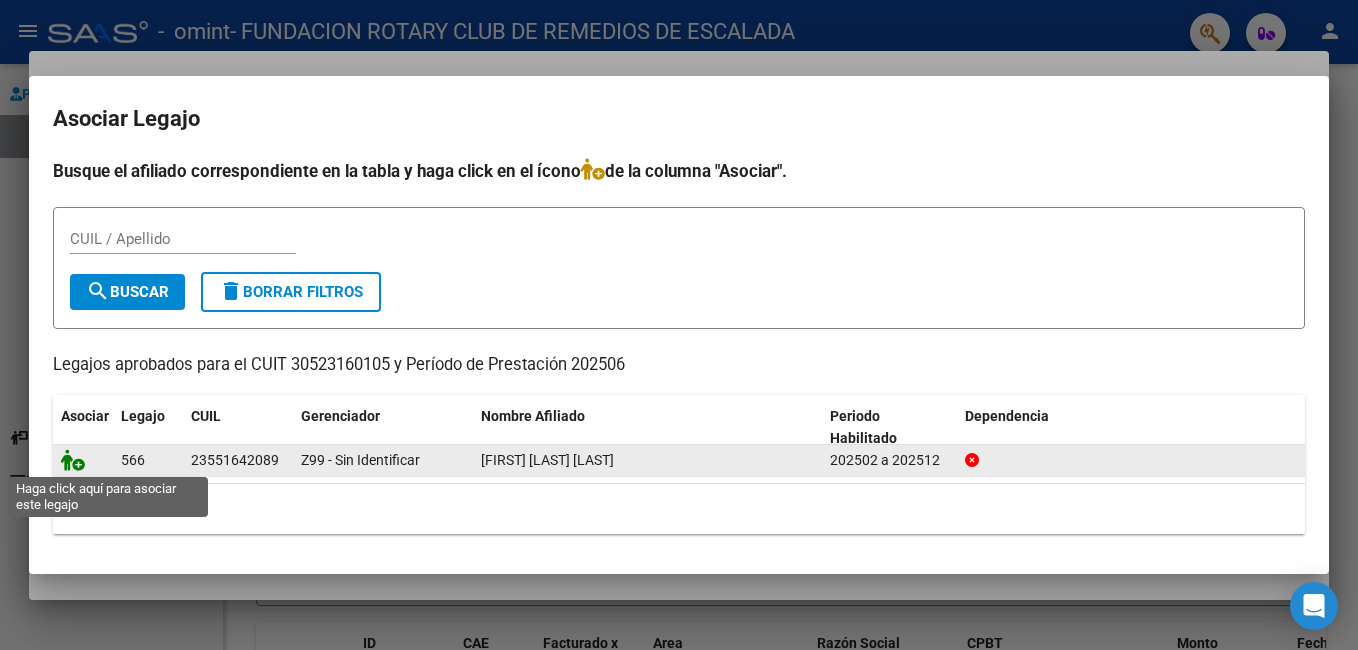 click 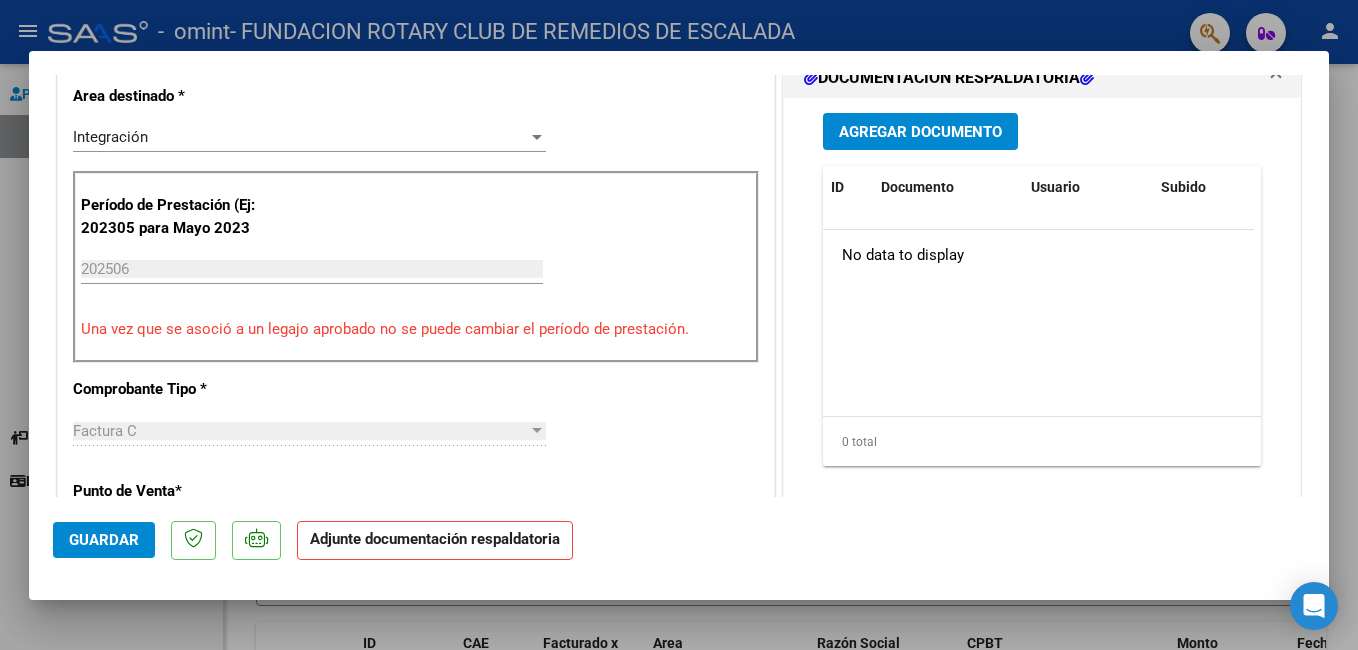 scroll, scrollTop: 400, scrollLeft: 0, axis: vertical 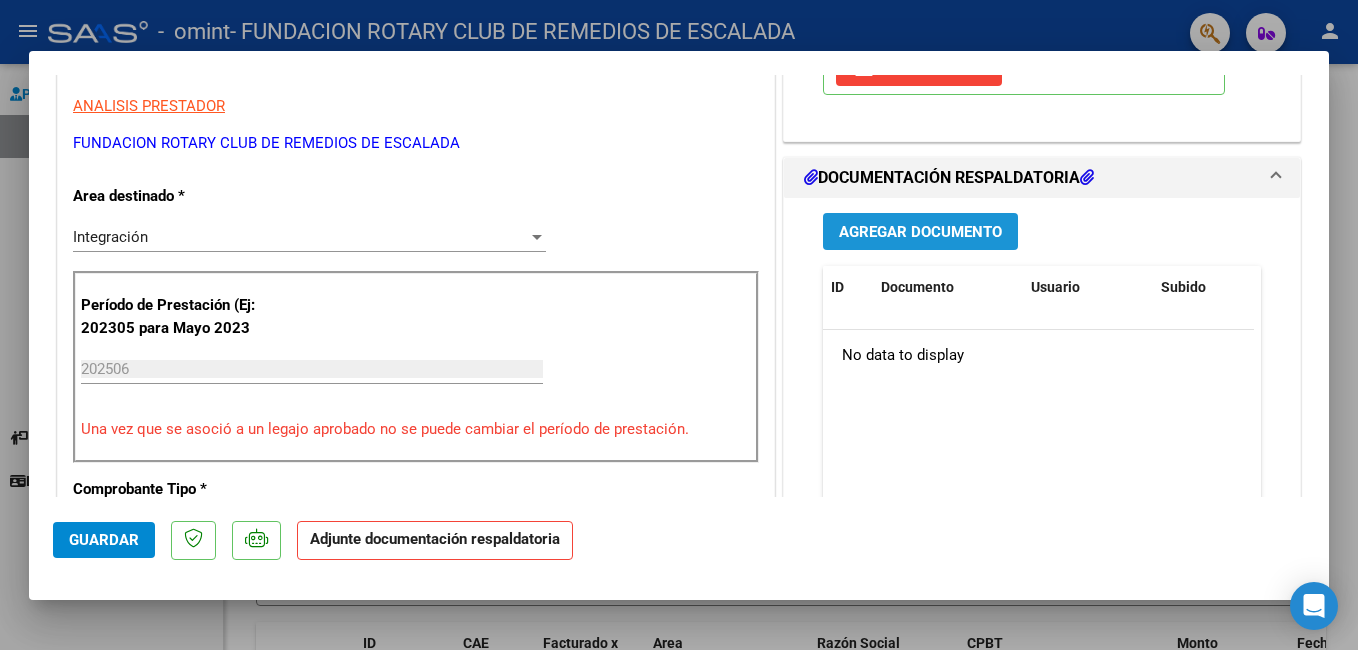 click on "Agregar Documento" at bounding box center [920, 232] 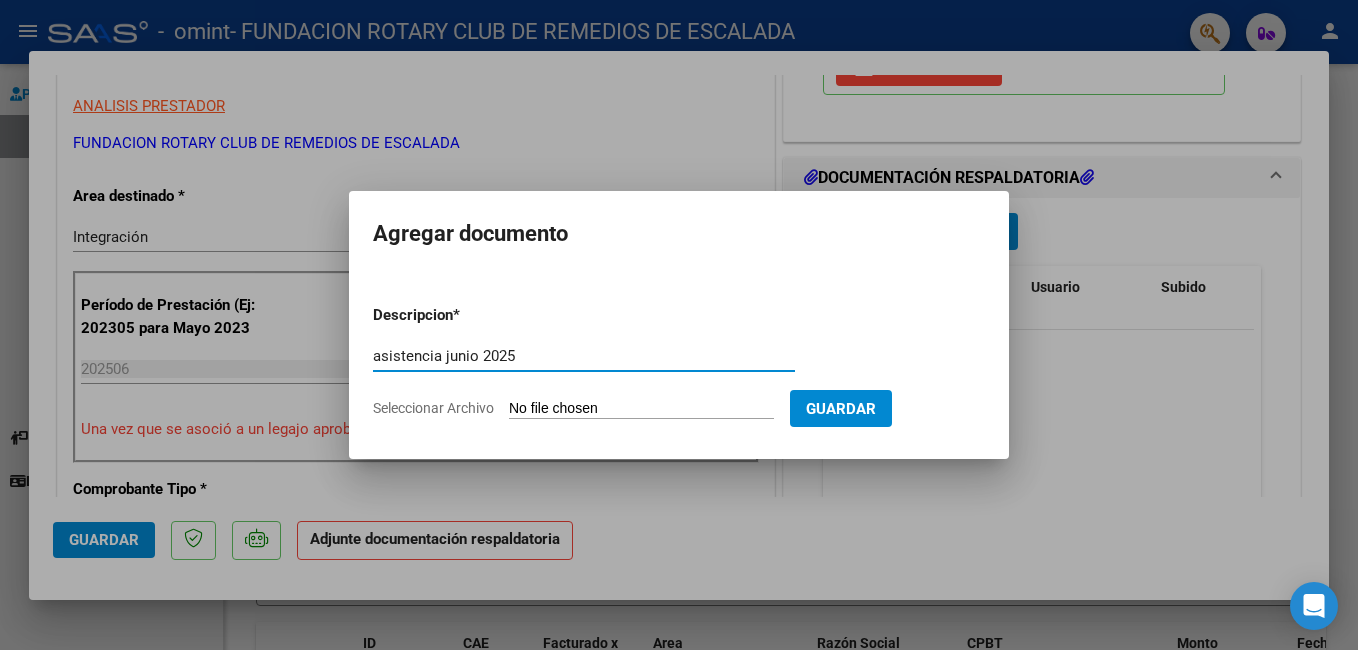 type on "asistencia junio 2025" 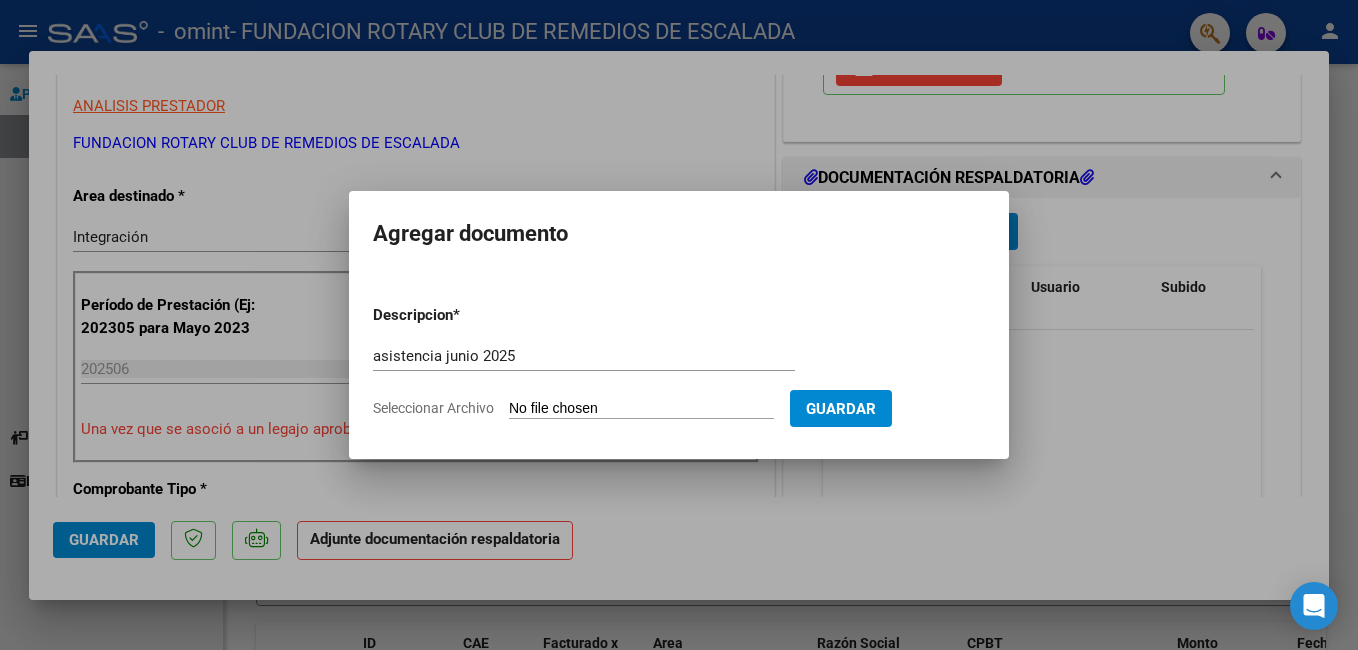click on "Seleccionar Archivo" 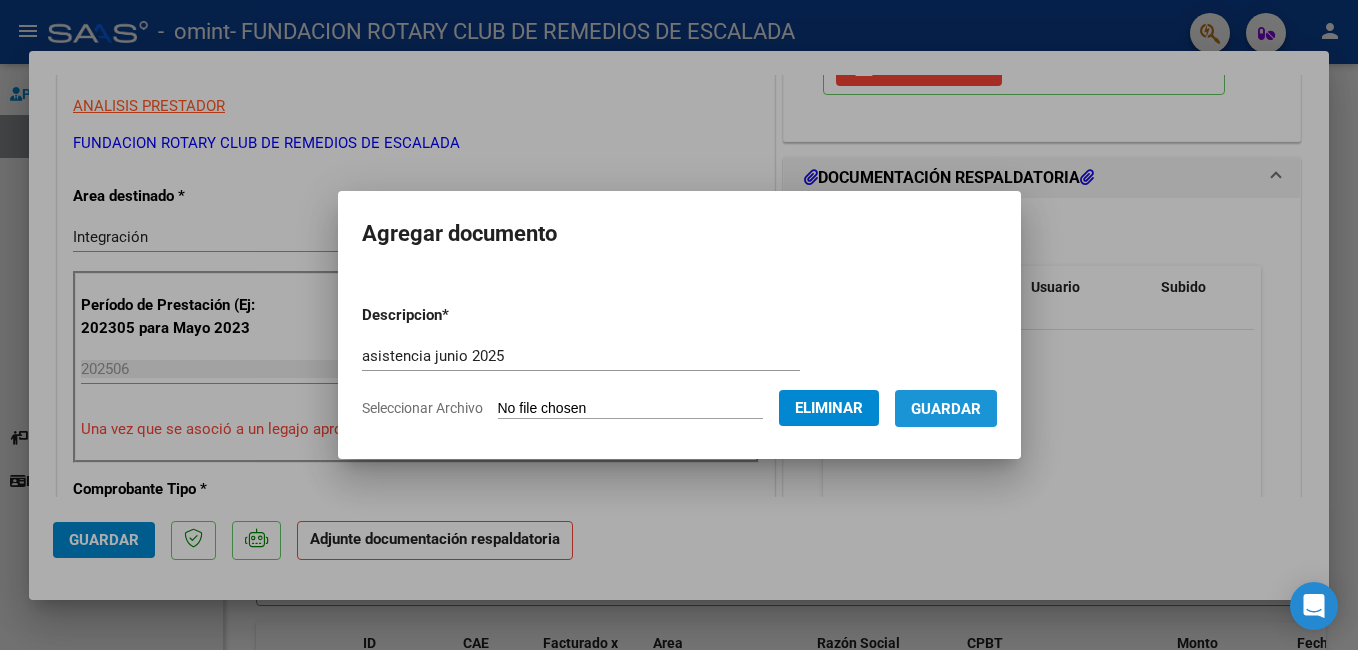 click on "Guardar" at bounding box center (946, 409) 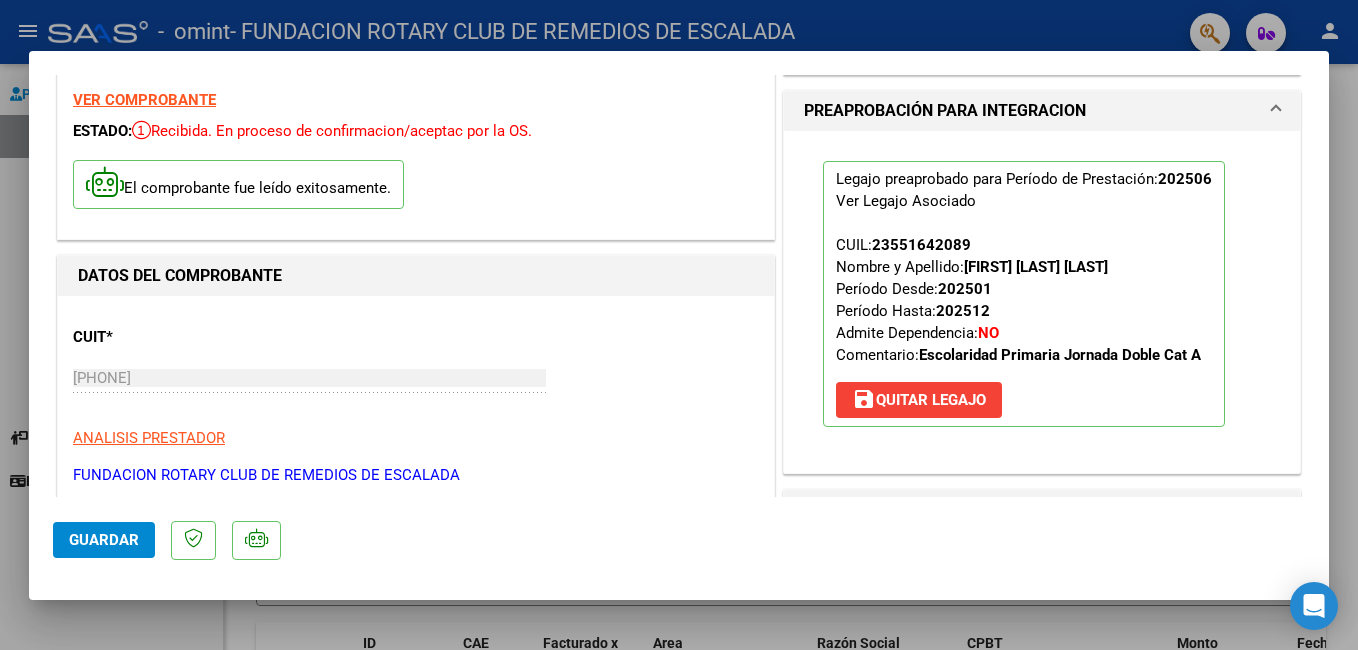 scroll, scrollTop: 0, scrollLeft: 0, axis: both 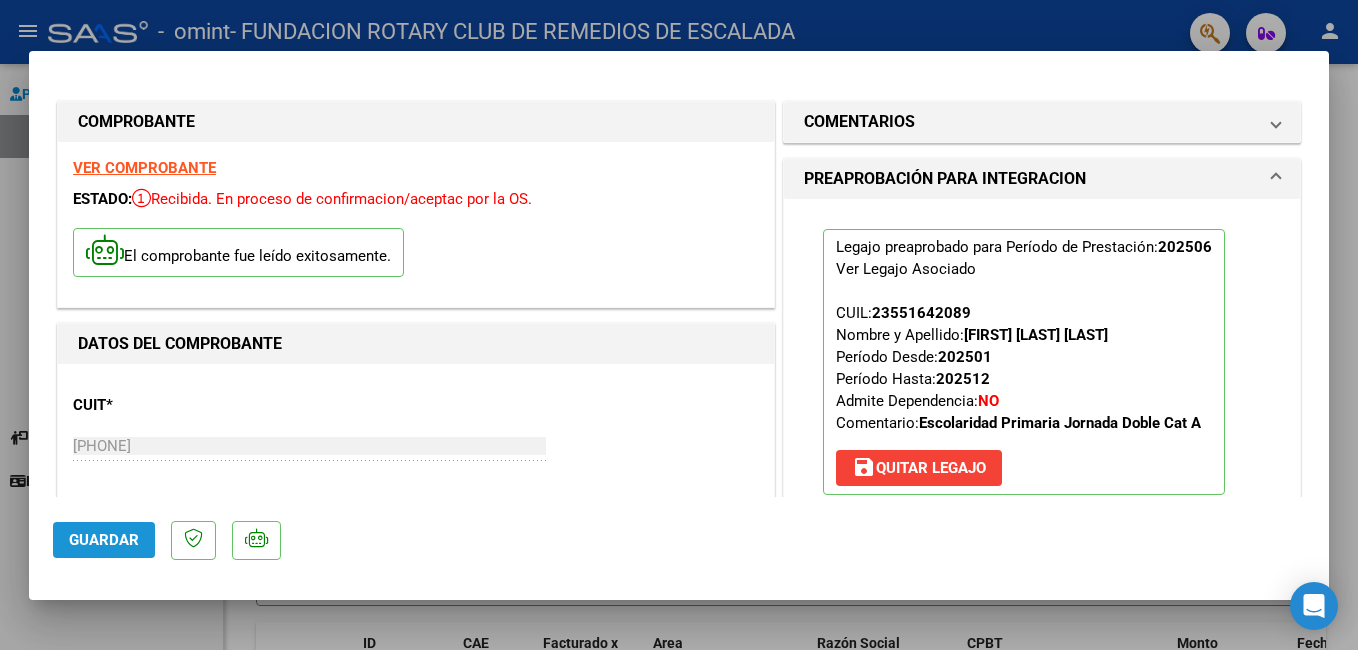 click on "Guardar" 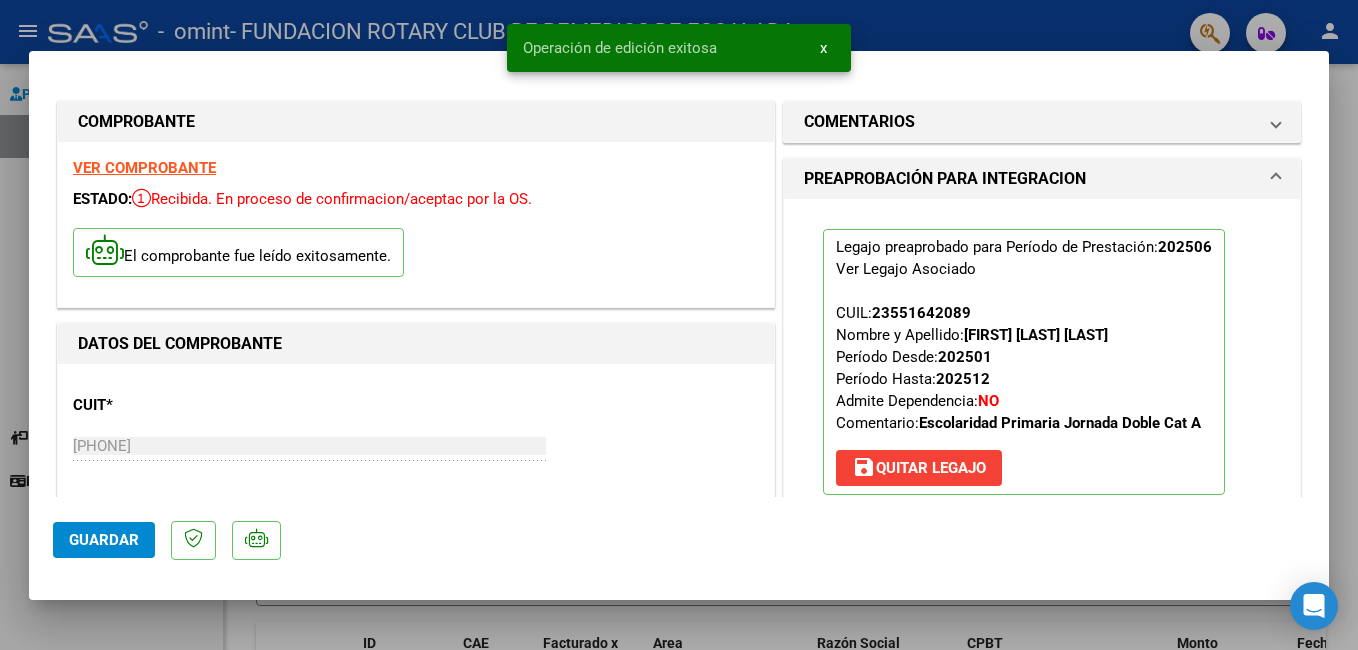 click at bounding box center (679, 325) 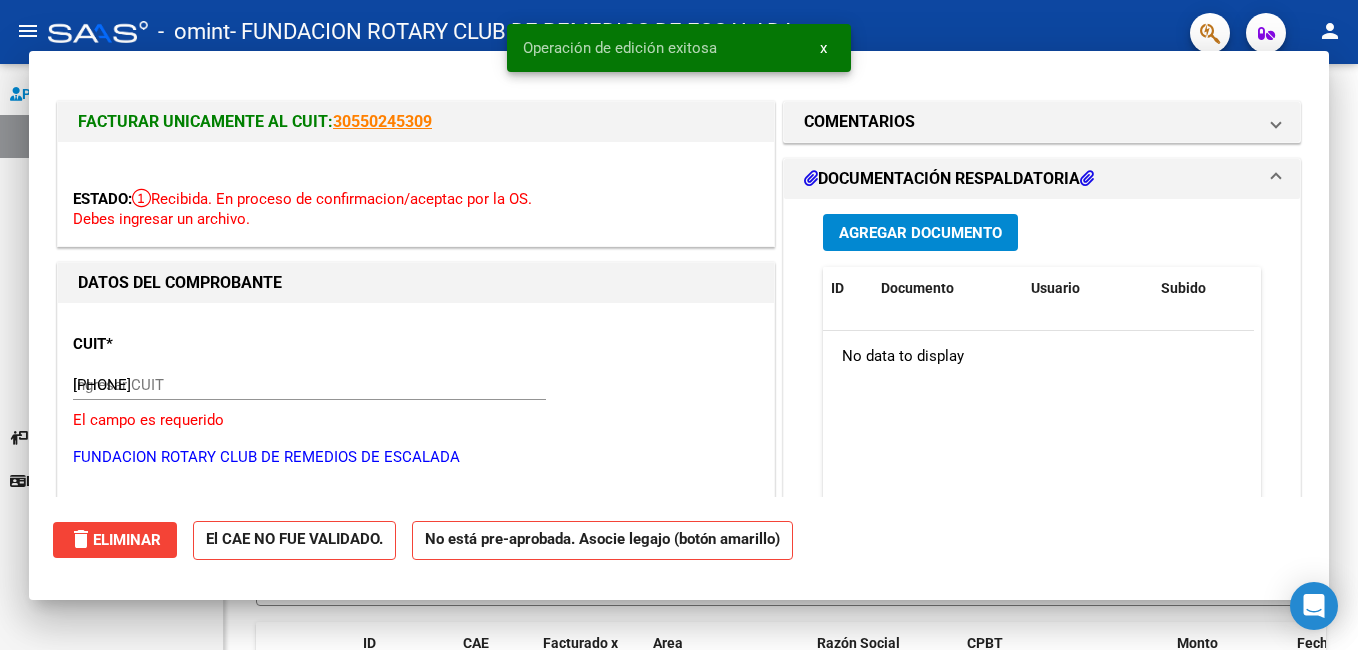 type 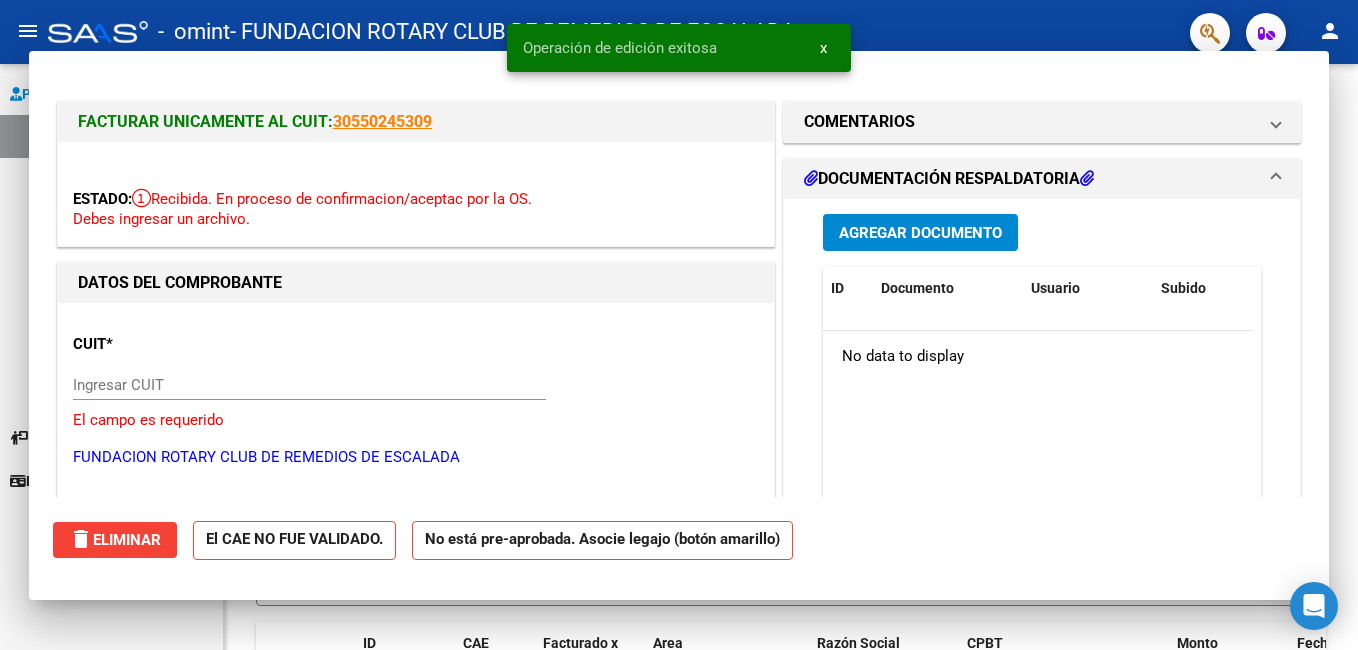 type 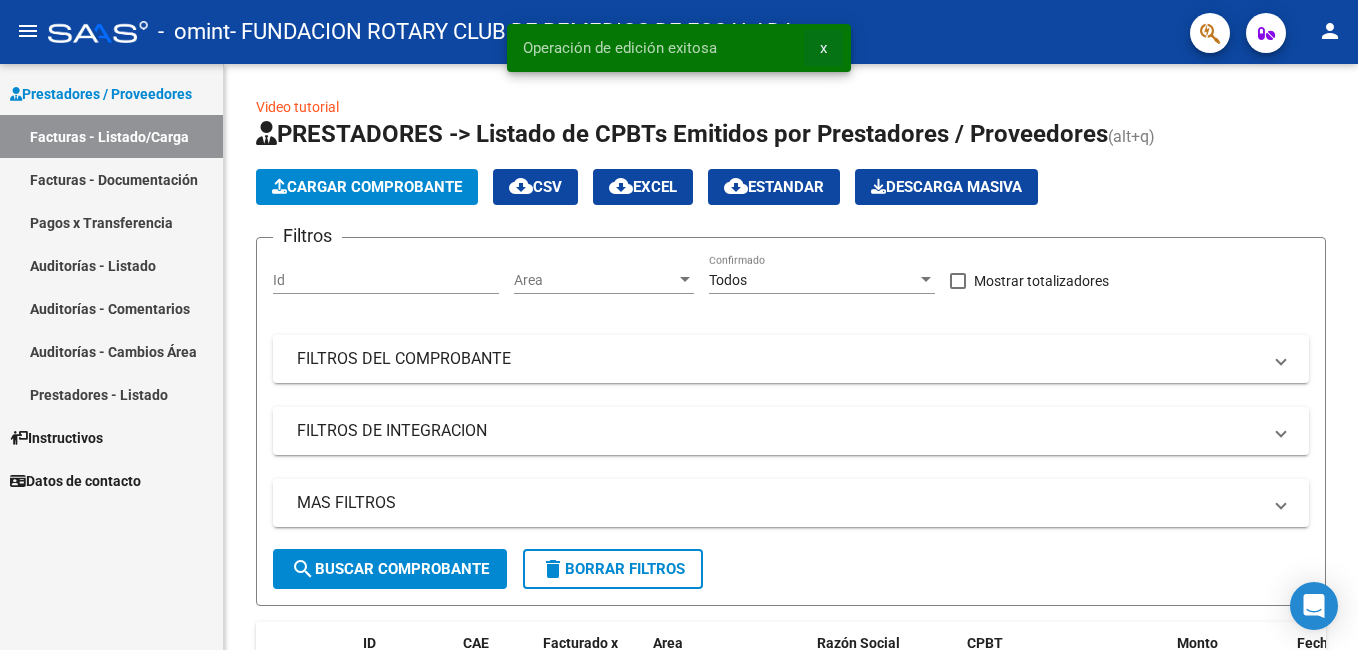 click on "x" at bounding box center (823, 48) 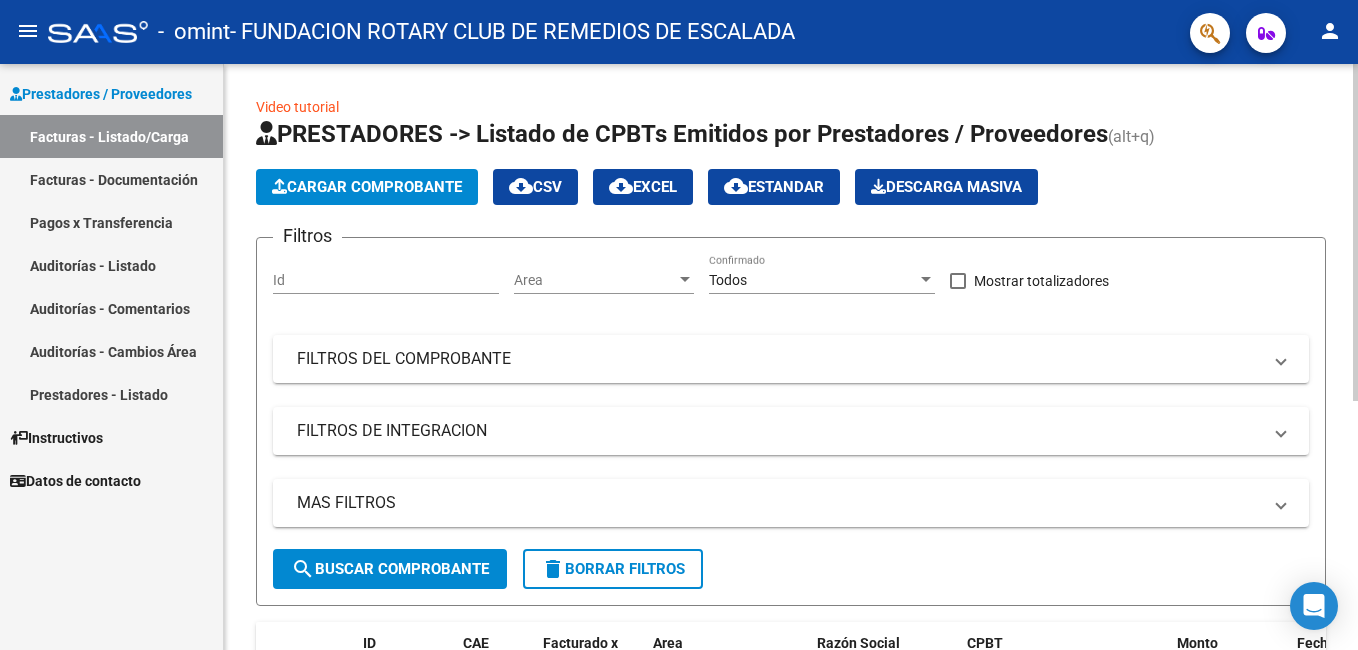click on "Cargar Comprobante" 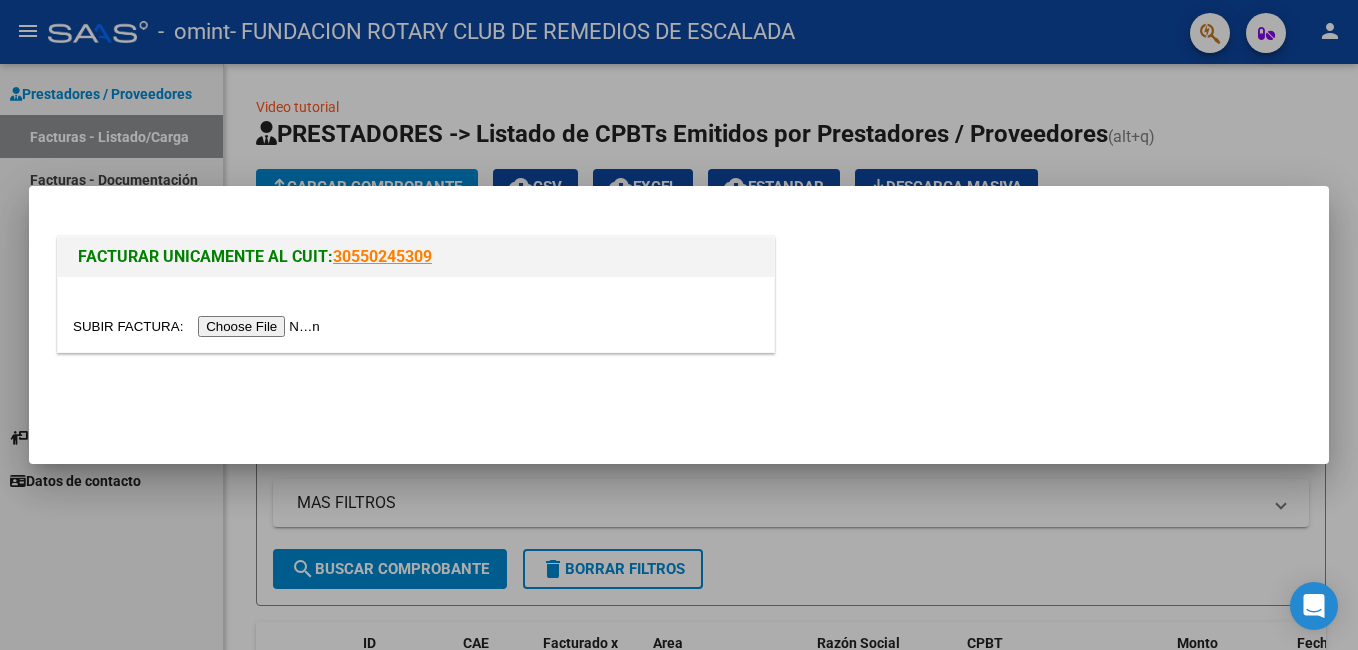 click at bounding box center (199, 326) 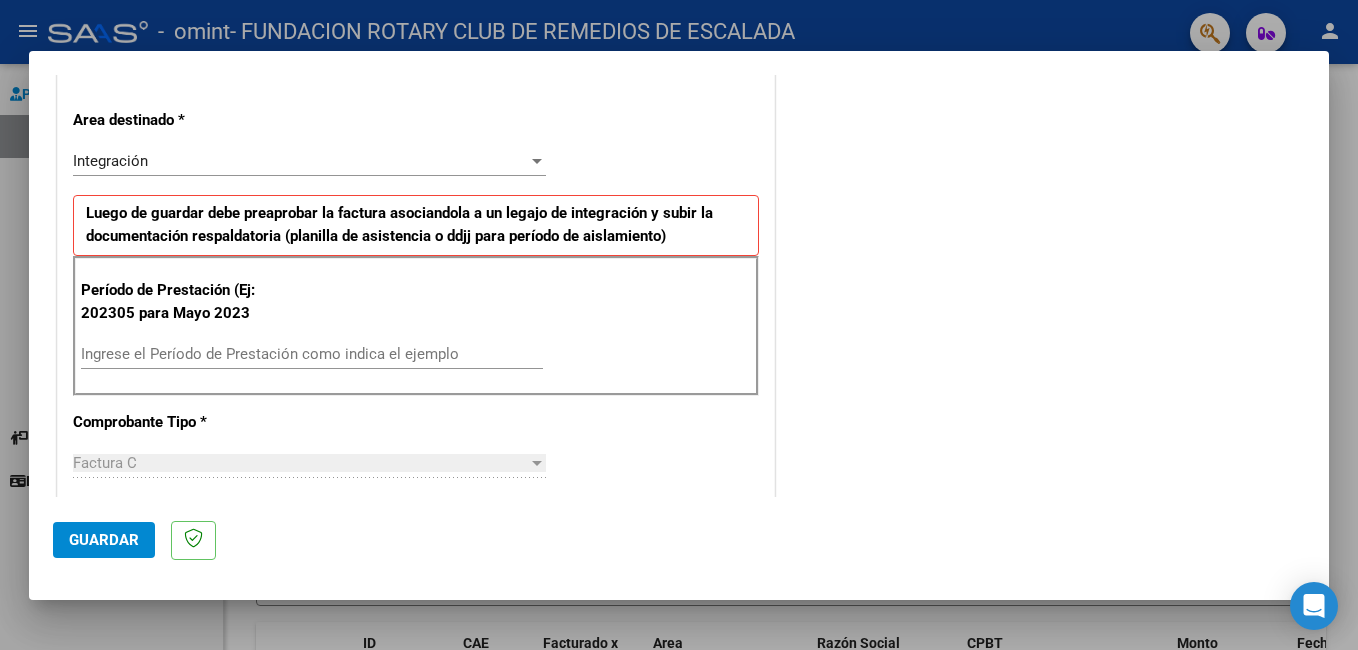scroll, scrollTop: 600, scrollLeft: 0, axis: vertical 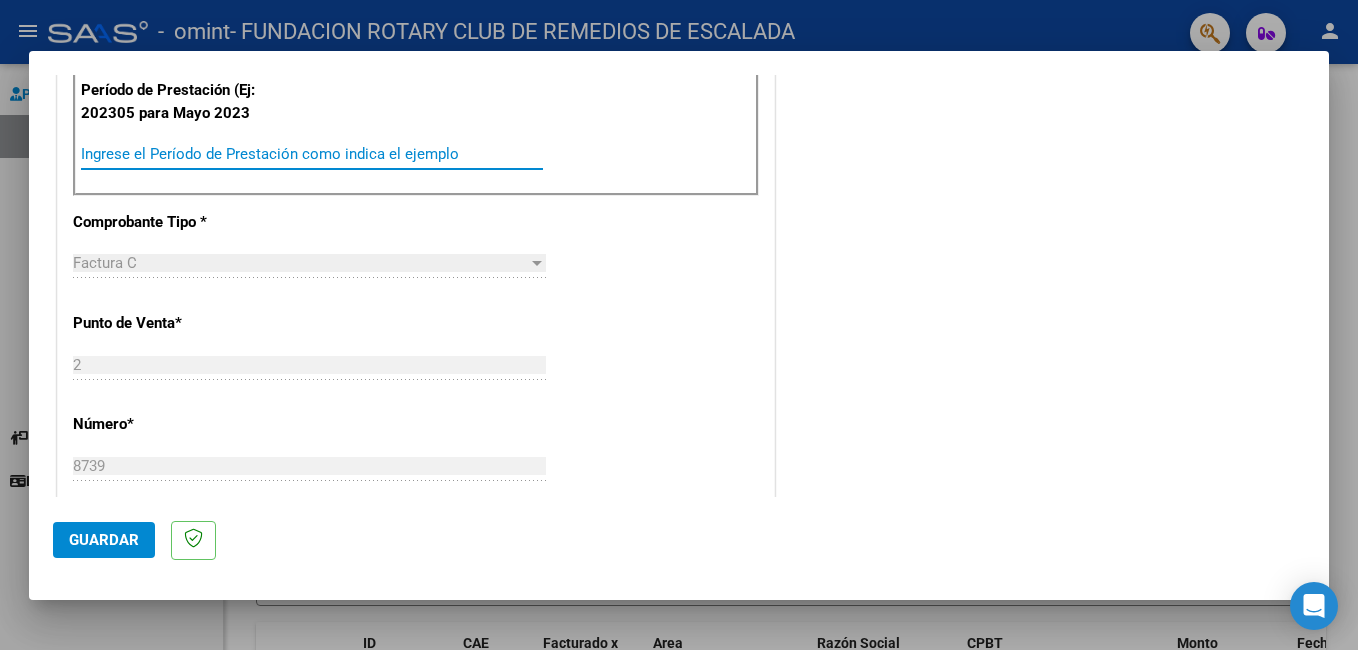 click on "Ingrese el Período de Prestación como indica el ejemplo" at bounding box center [312, 154] 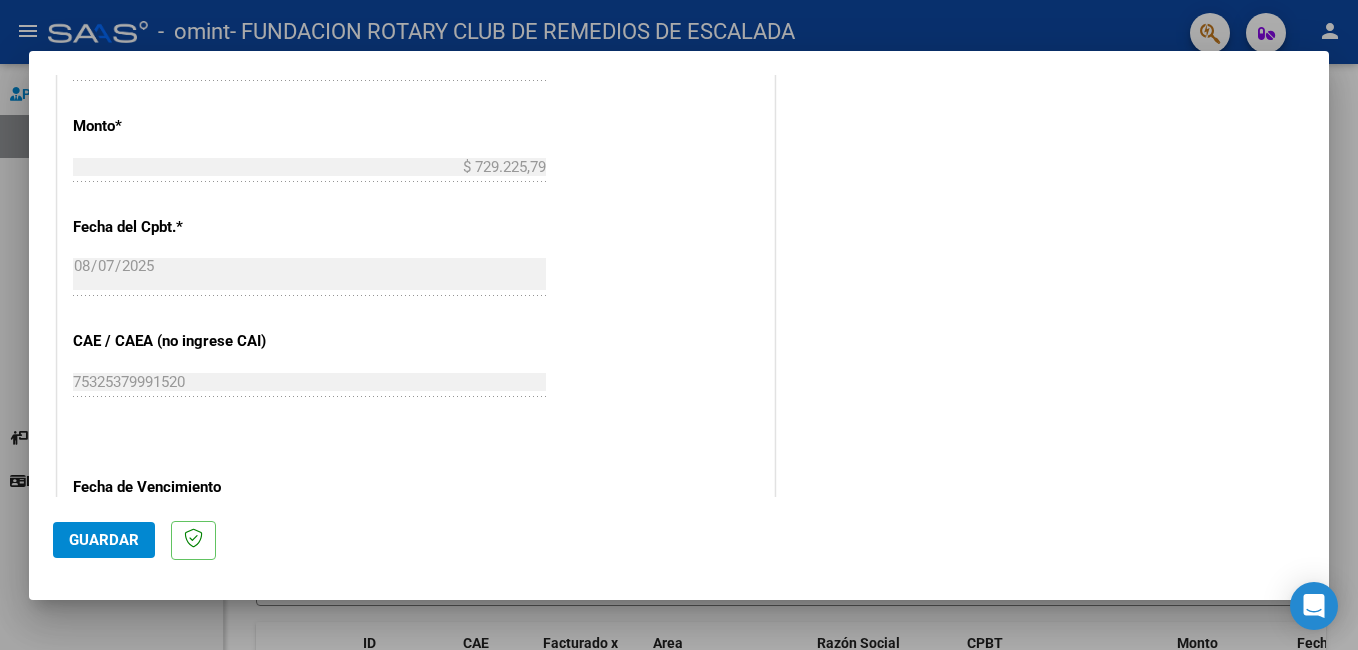 scroll, scrollTop: 1300, scrollLeft: 0, axis: vertical 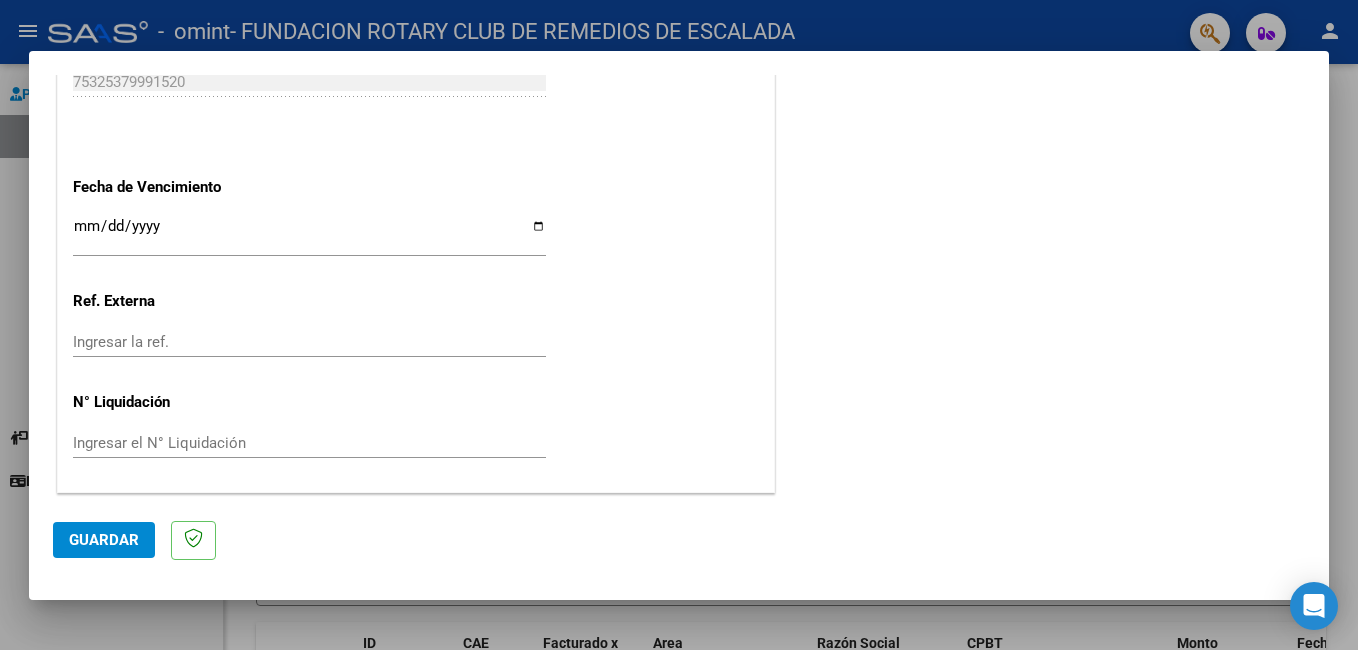 type on "202507" 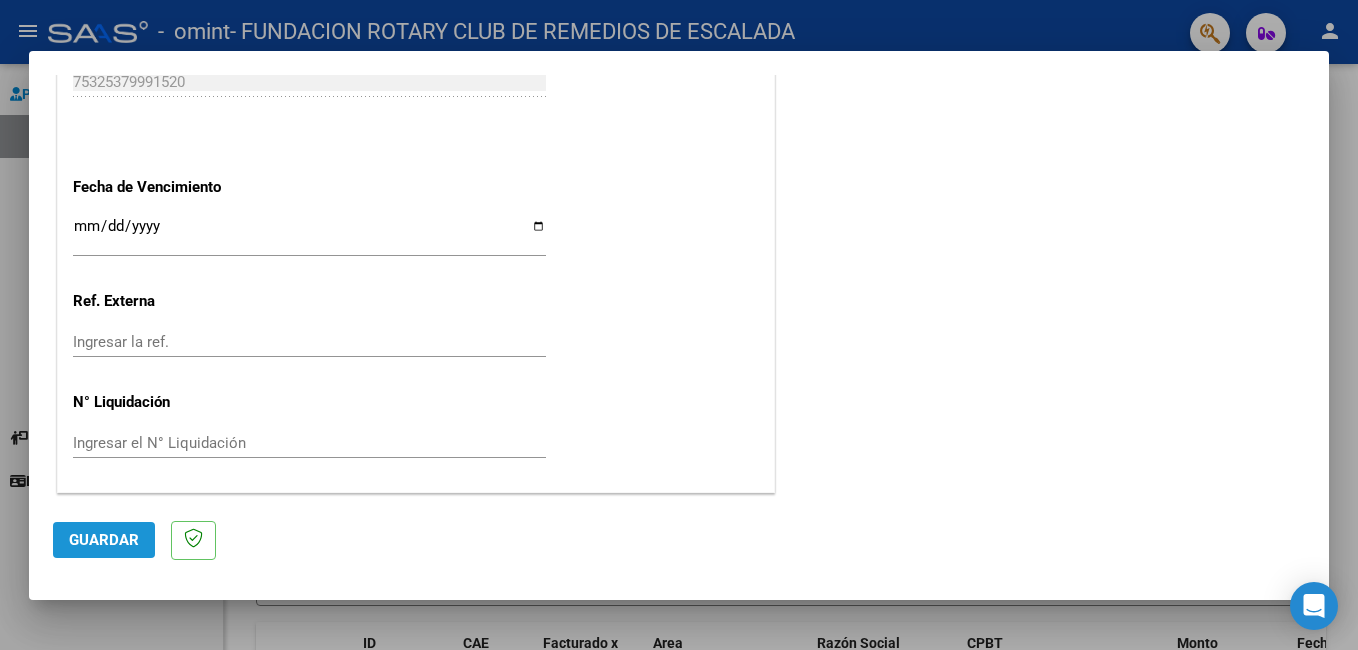 click on "Guardar" 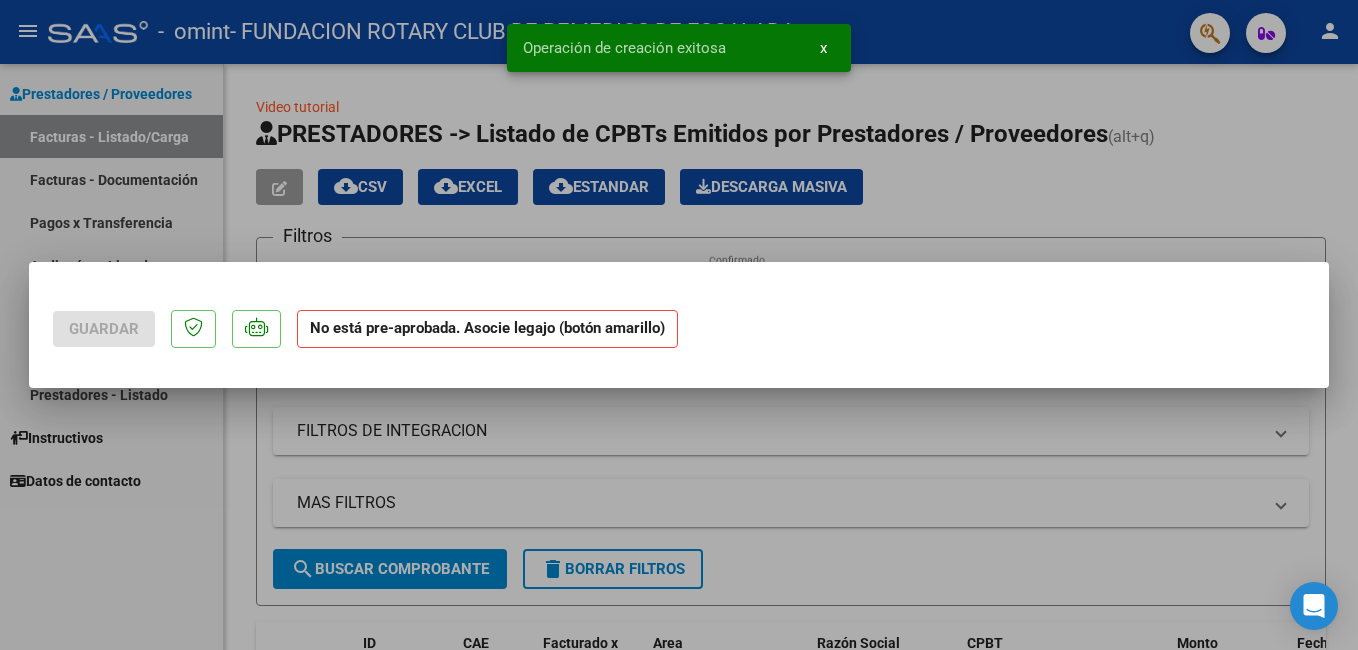 scroll, scrollTop: 0, scrollLeft: 0, axis: both 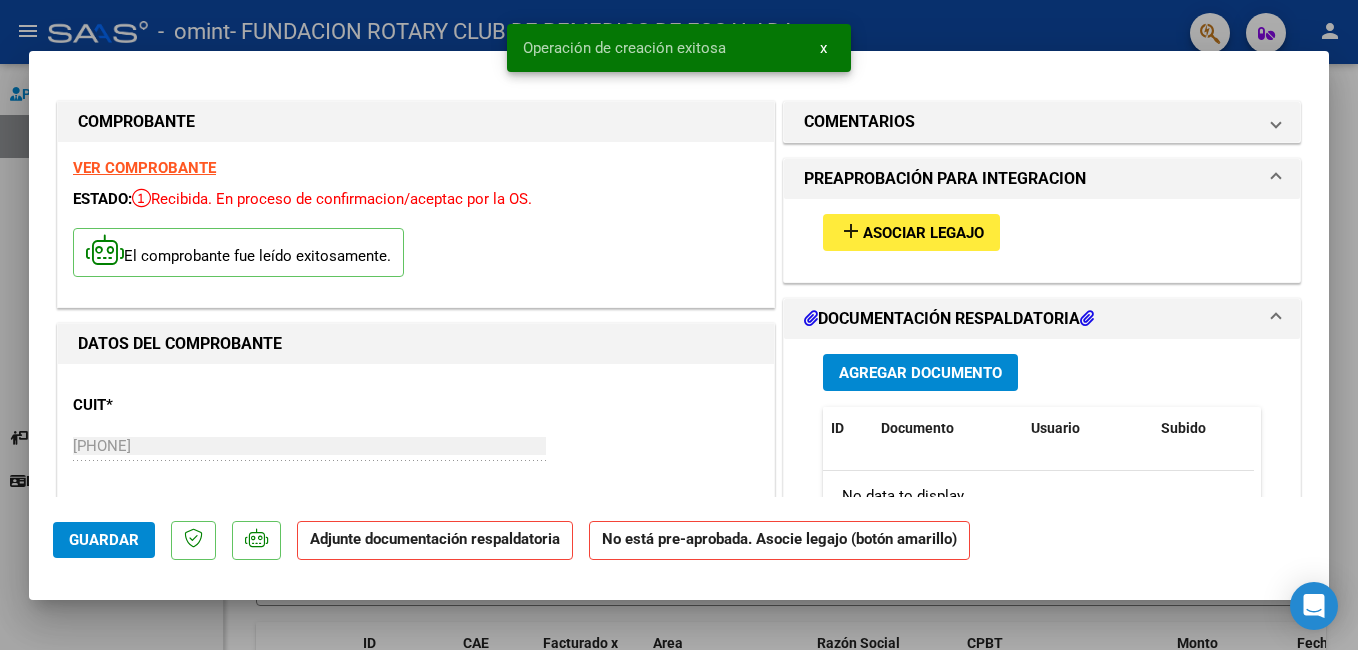 click on "Asociar Legajo" at bounding box center [923, 233] 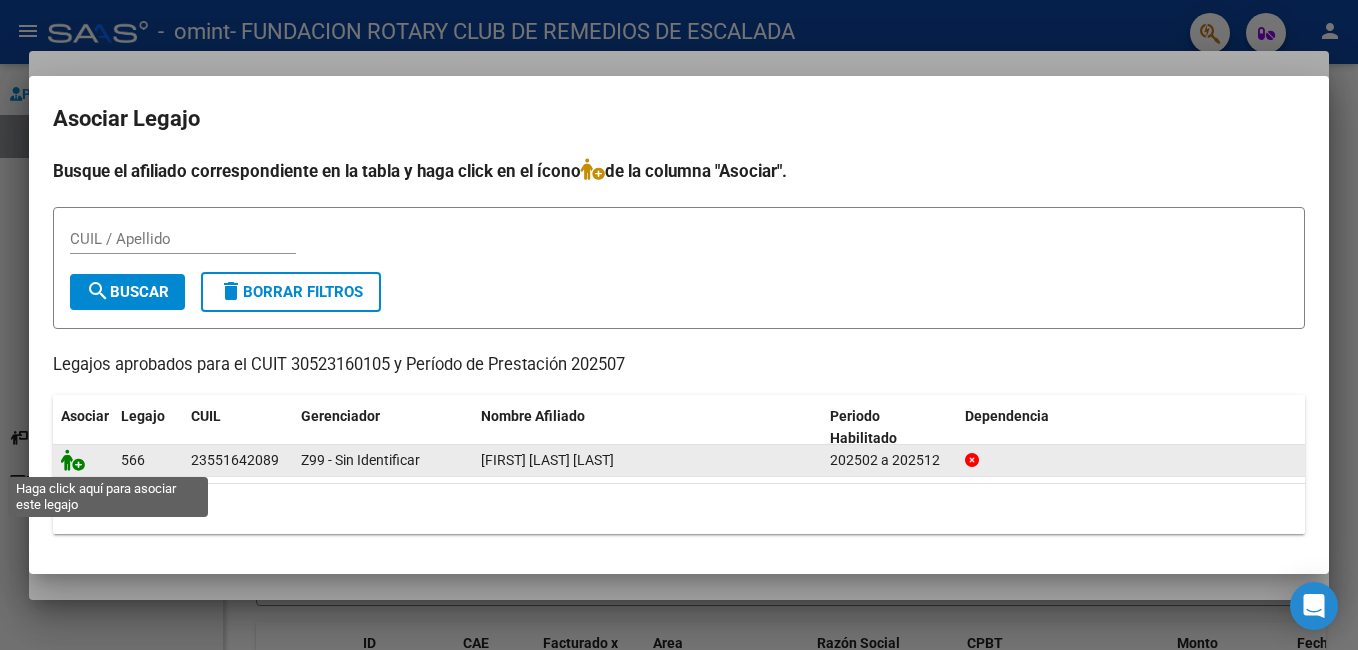 click 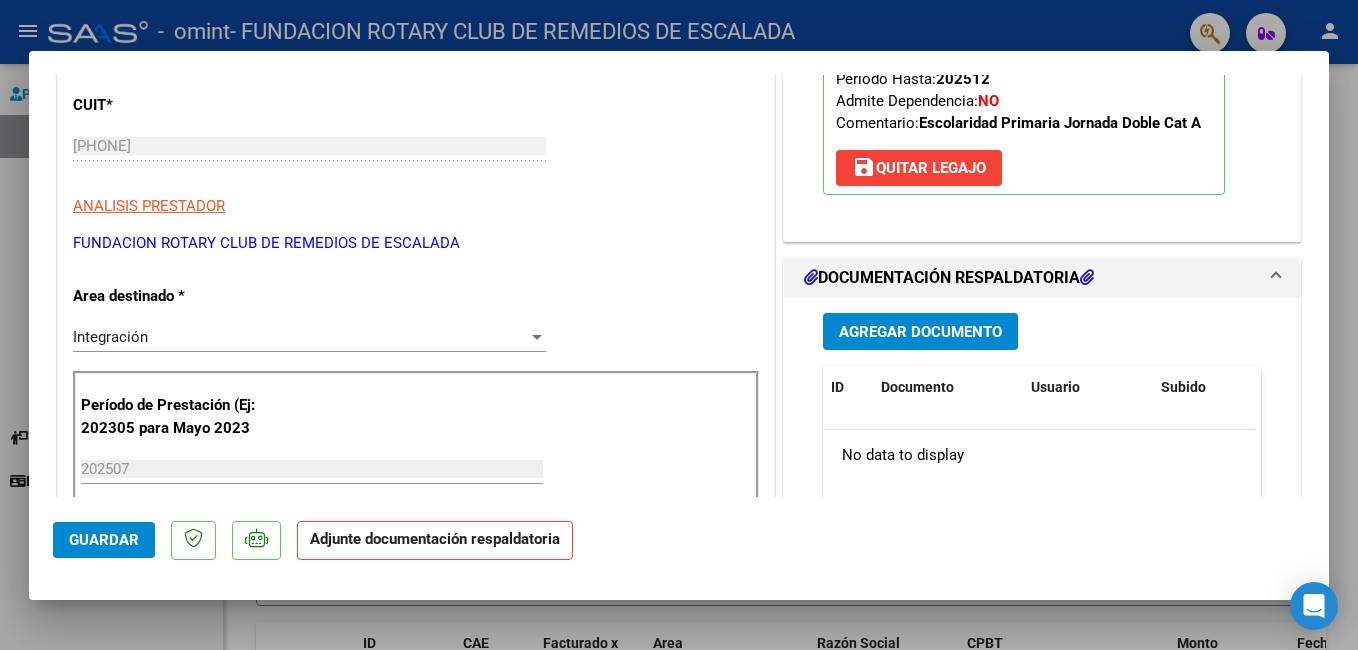 scroll, scrollTop: 400, scrollLeft: 0, axis: vertical 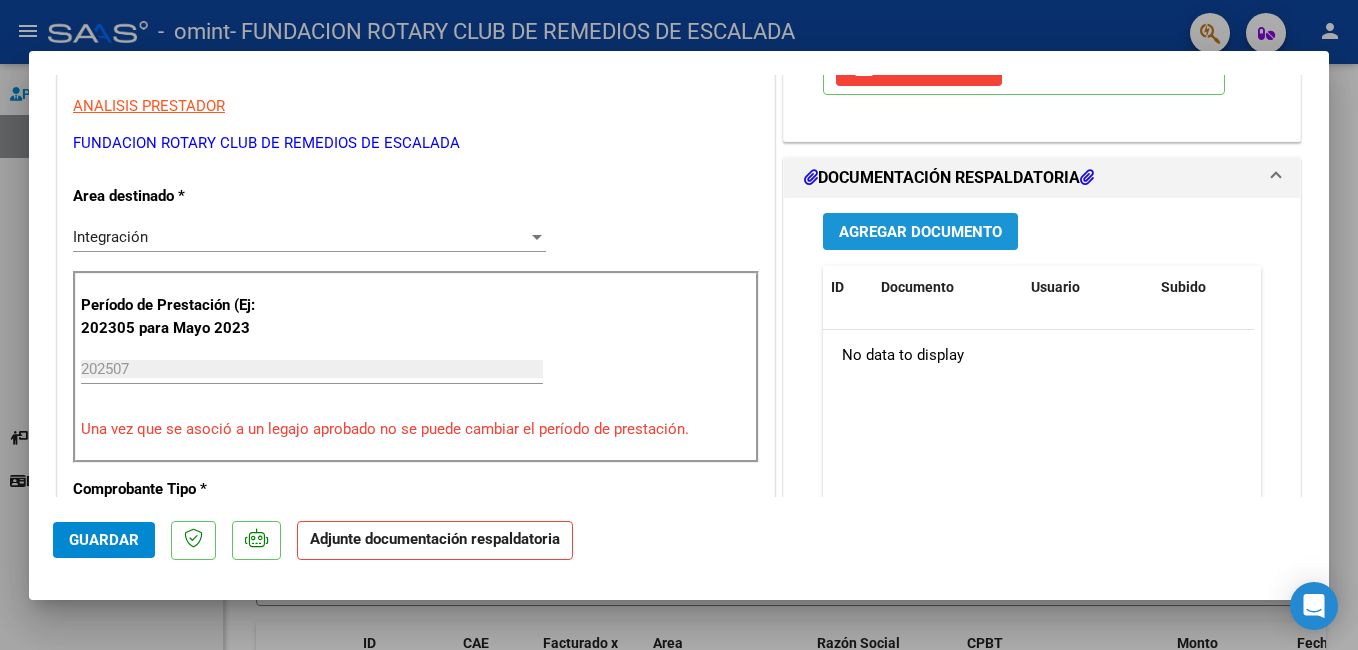 click on "Agregar Documento" at bounding box center [920, 232] 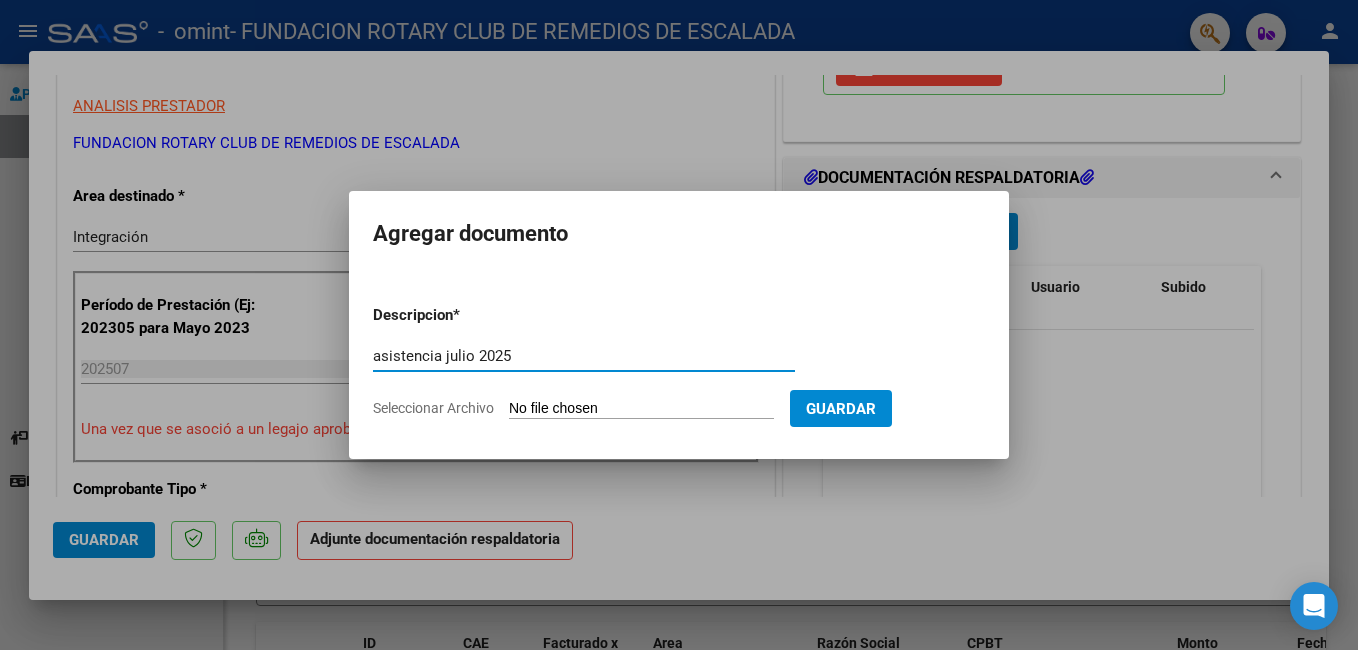 type on "asistencia julio 2025" 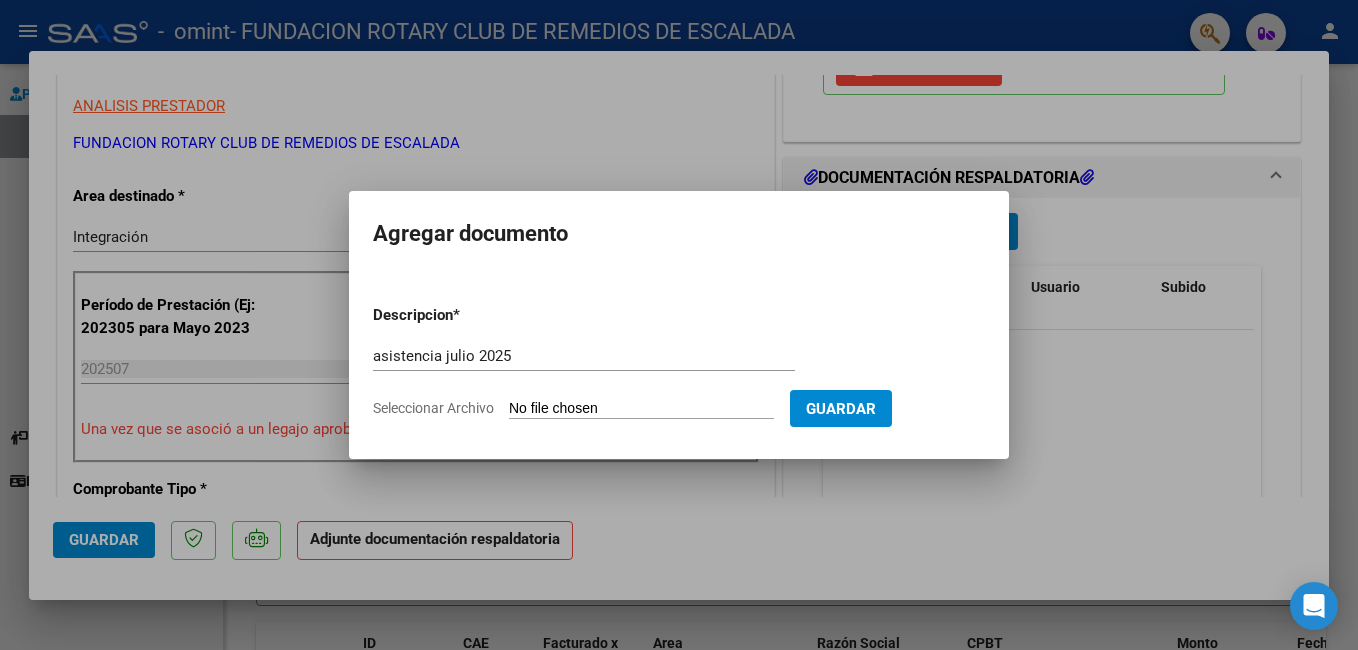 click on "Seleccionar Archivo" 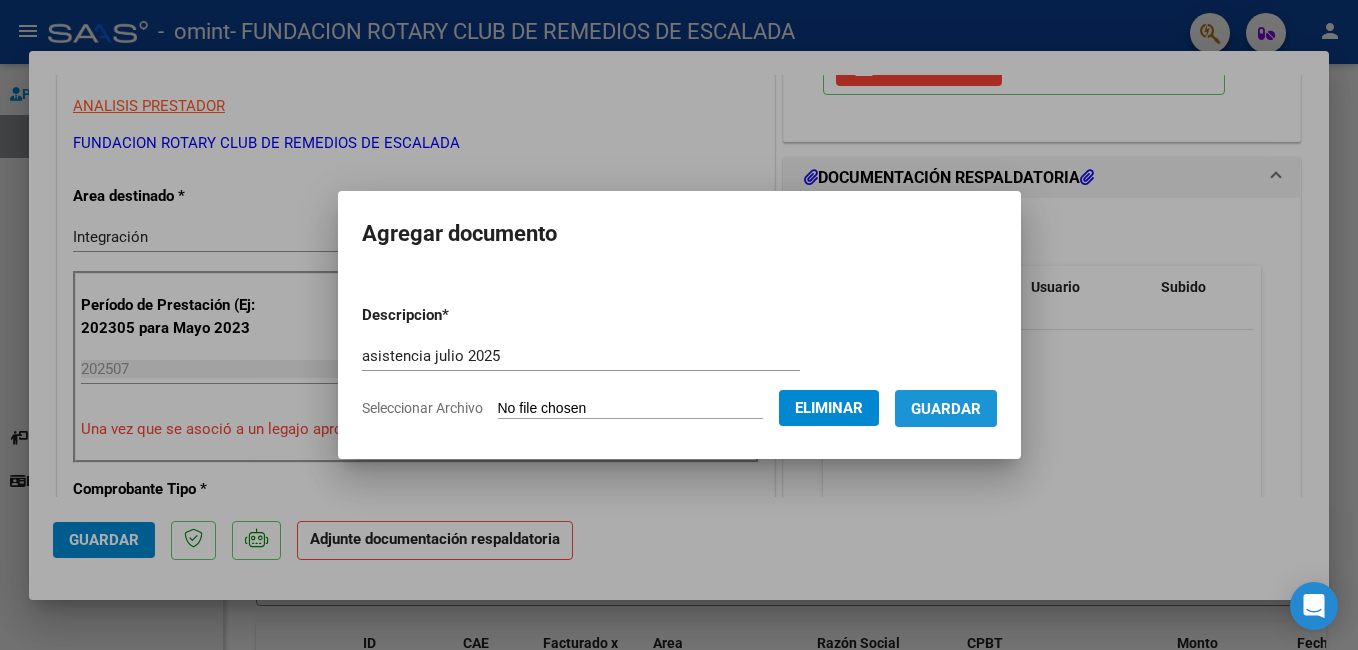 click on "Guardar" at bounding box center [946, 409] 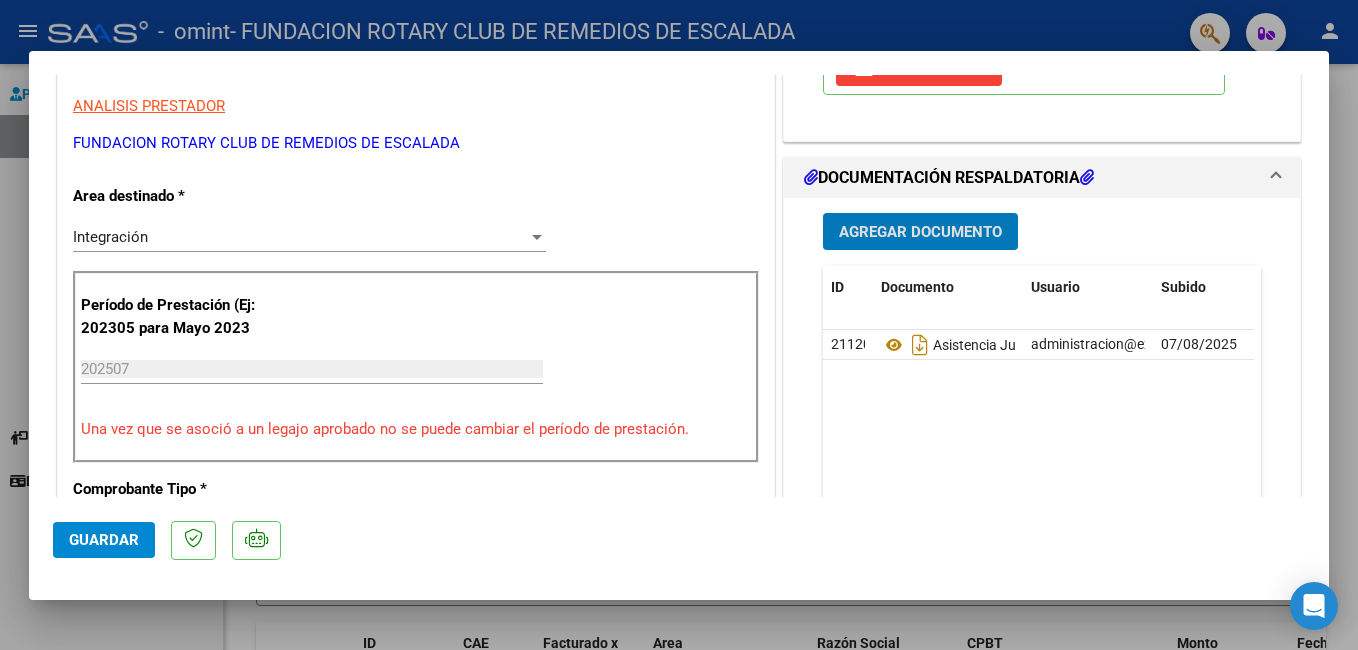 click on "Agregar Documento" at bounding box center [920, 232] 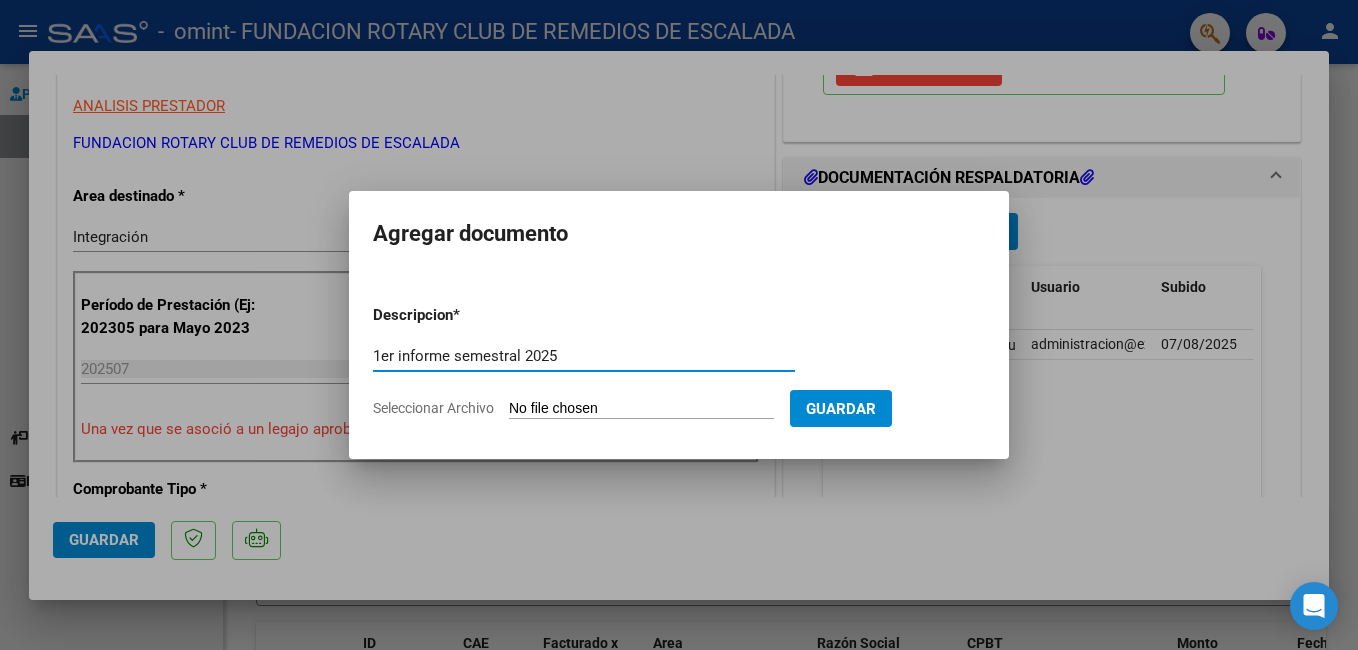 type on "1er informe semestral 2025" 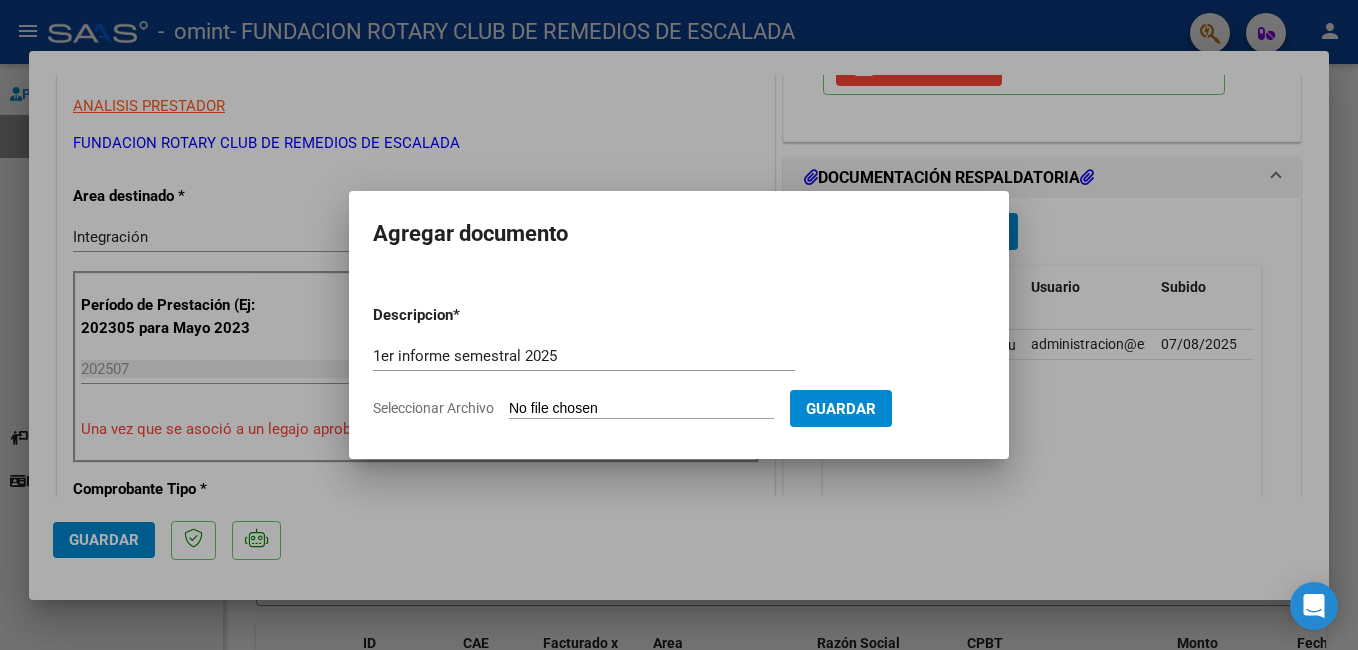 type on "C:\fakepath\Mongioni Alonso Santiago 1er informe junio 2025.pdf" 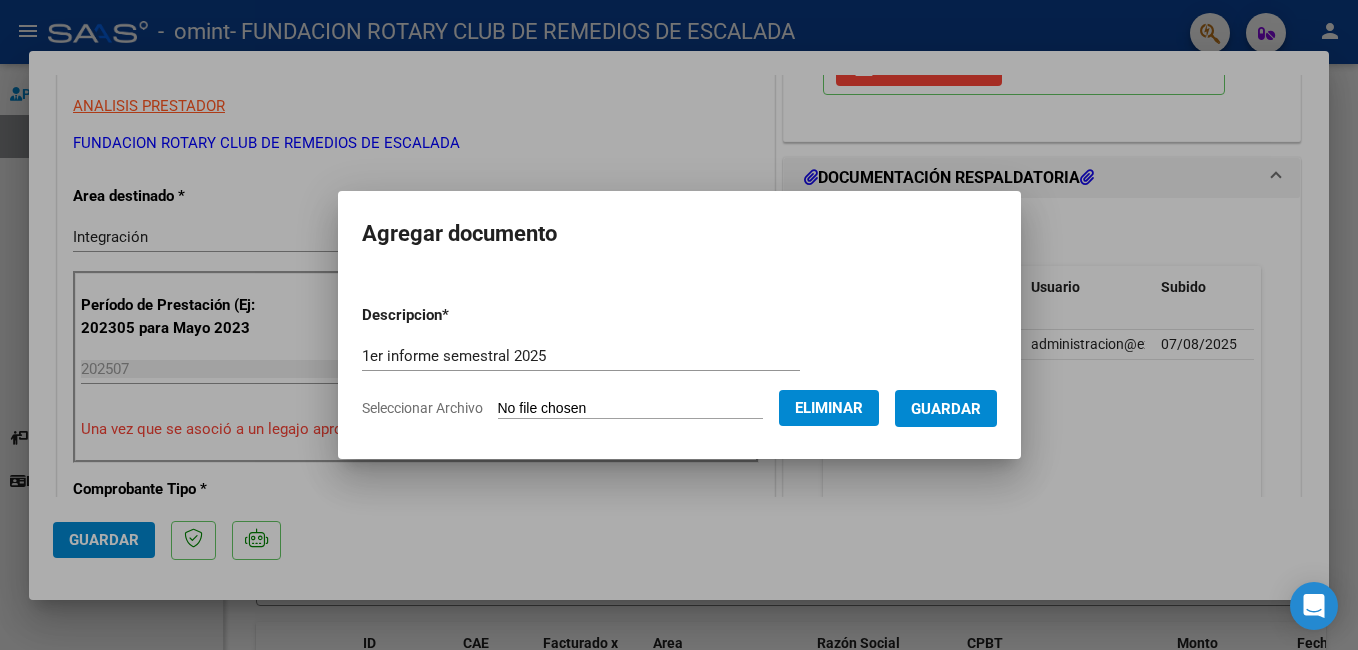 click on "Guardar" at bounding box center [946, 409] 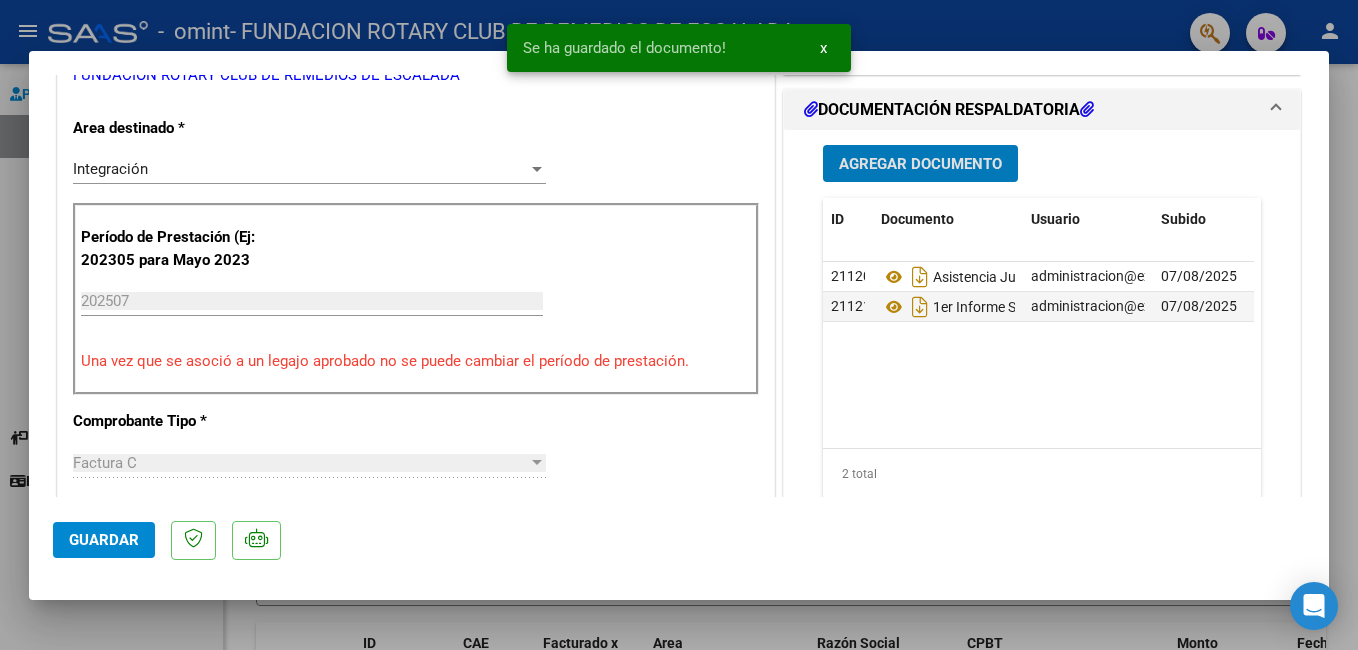 scroll, scrollTop: 0, scrollLeft: 0, axis: both 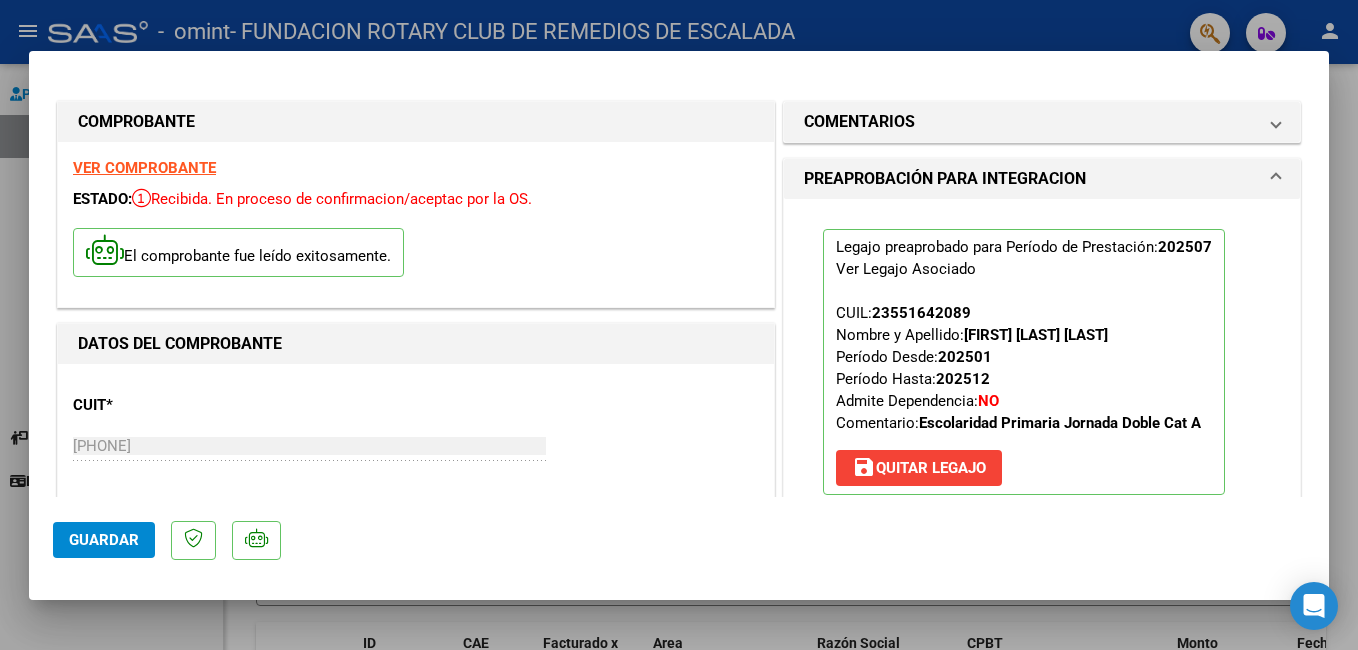 click on "Guardar" 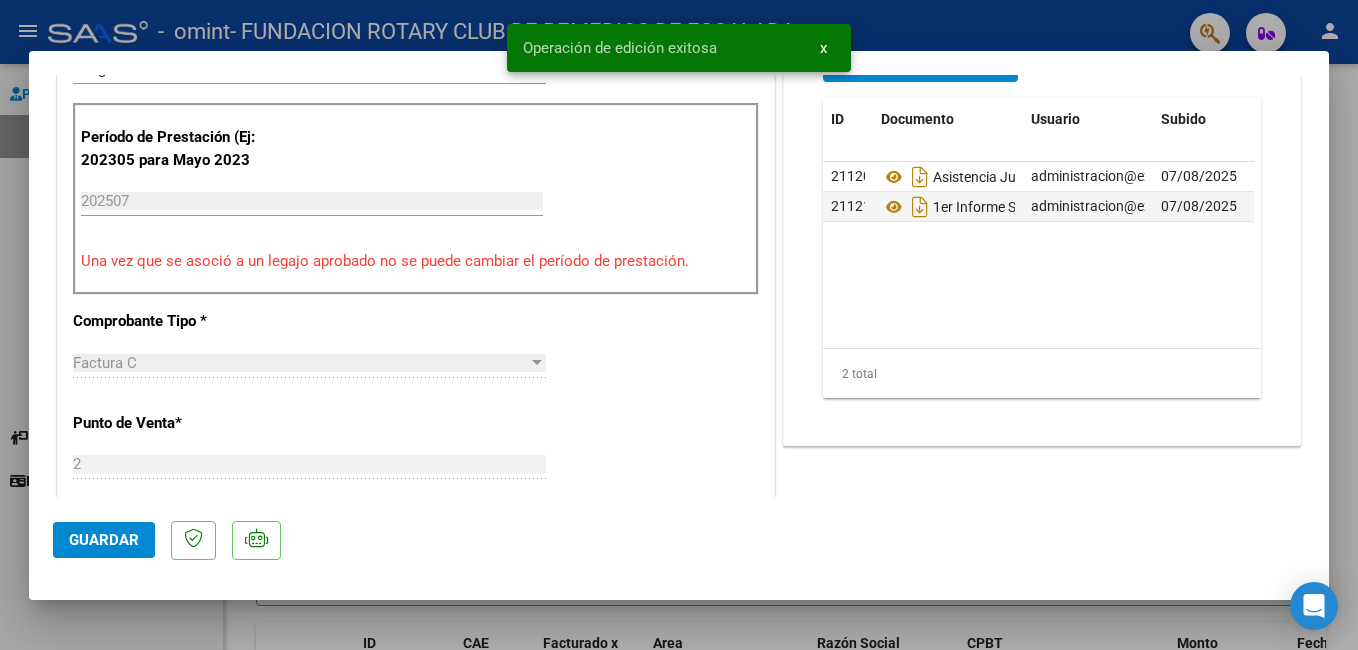 scroll, scrollTop: 0, scrollLeft: 0, axis: both 